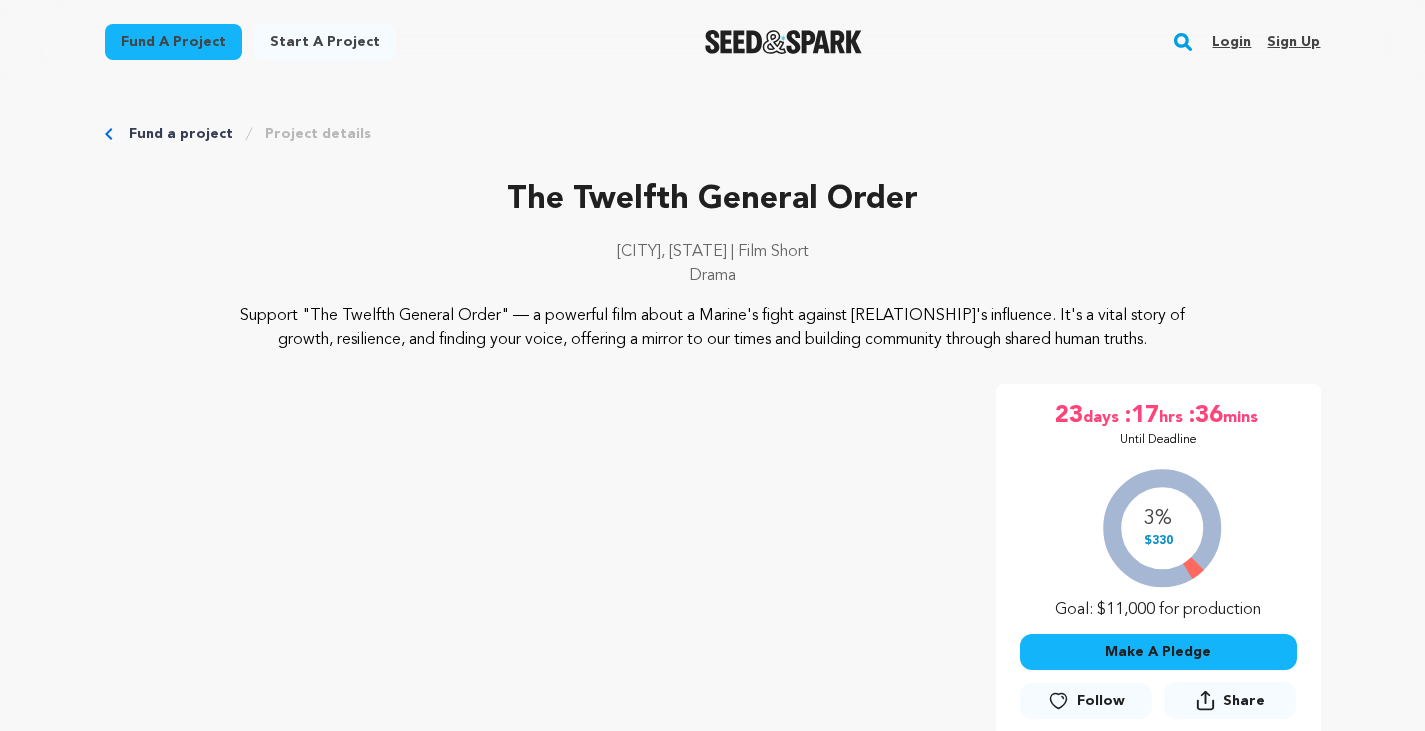 scroll, scrollTop: 0, scrollLeft: 0, axis: both 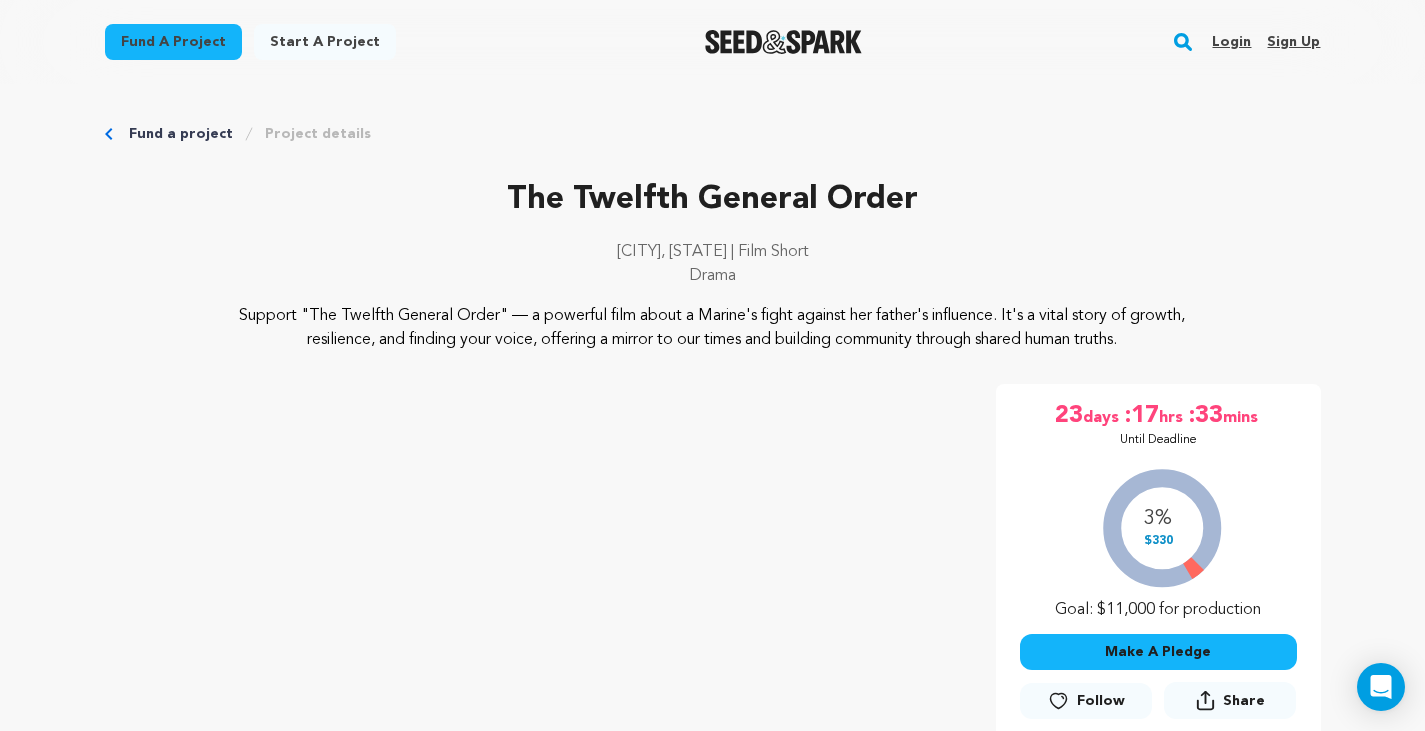 click on "Follow" at bounding box center (1086, 701) 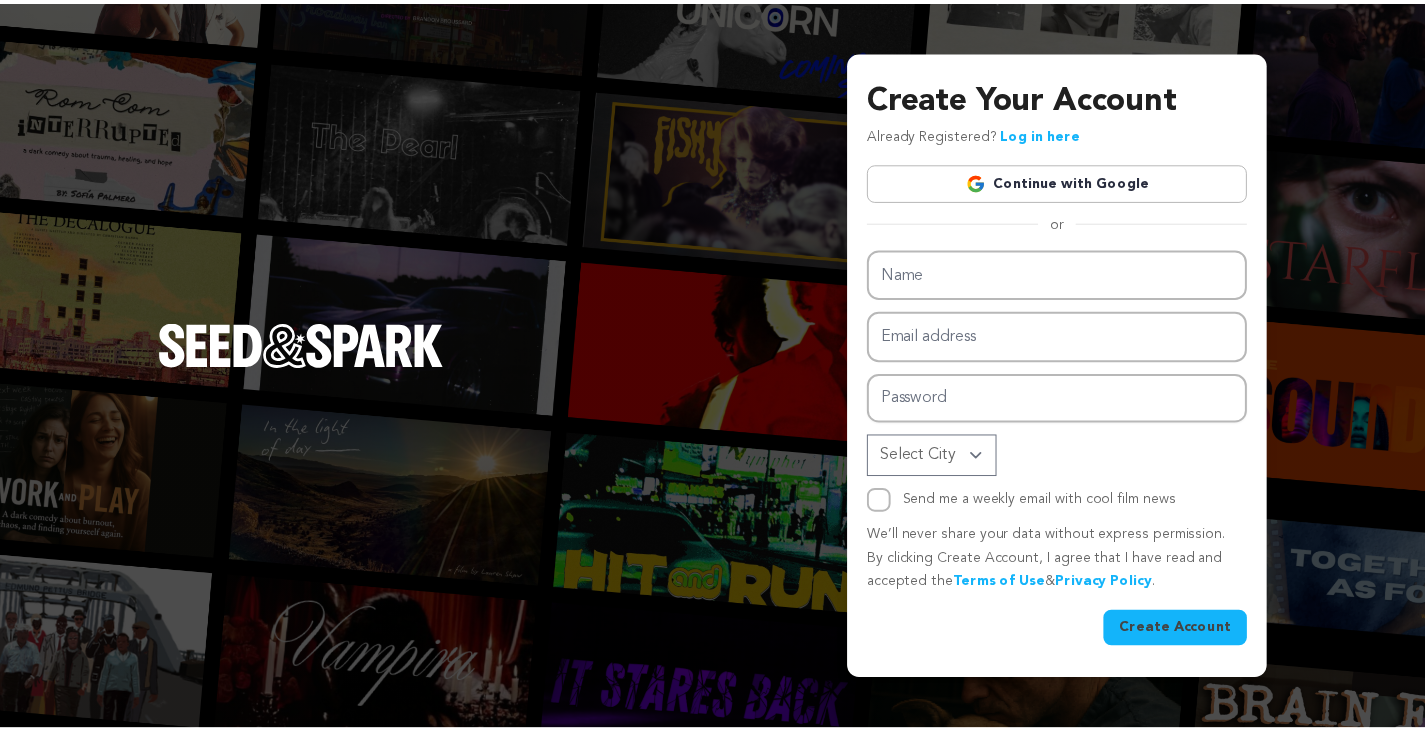 scroll, scrollTop: 0, scrollLeft: 0, axis: both 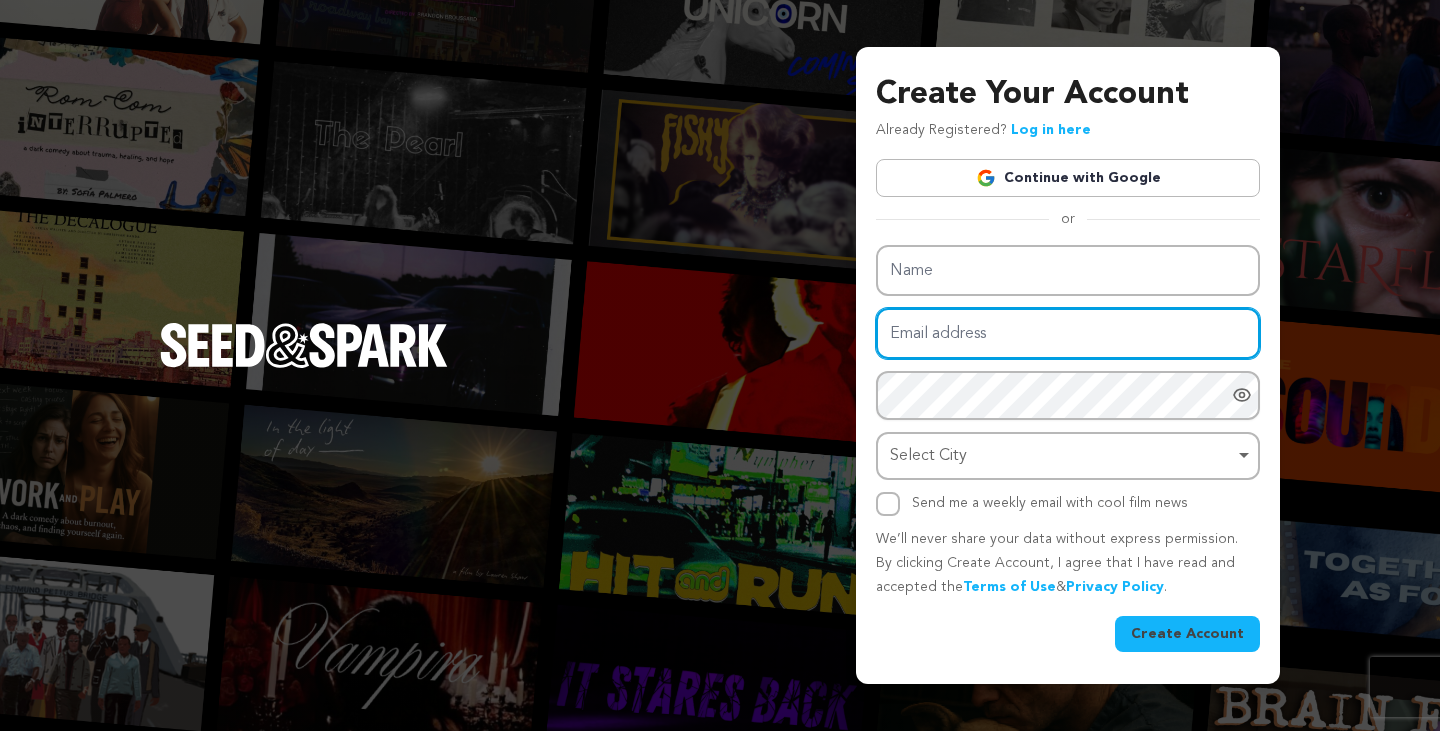 type on "whatevaparodies@yahoo.com" 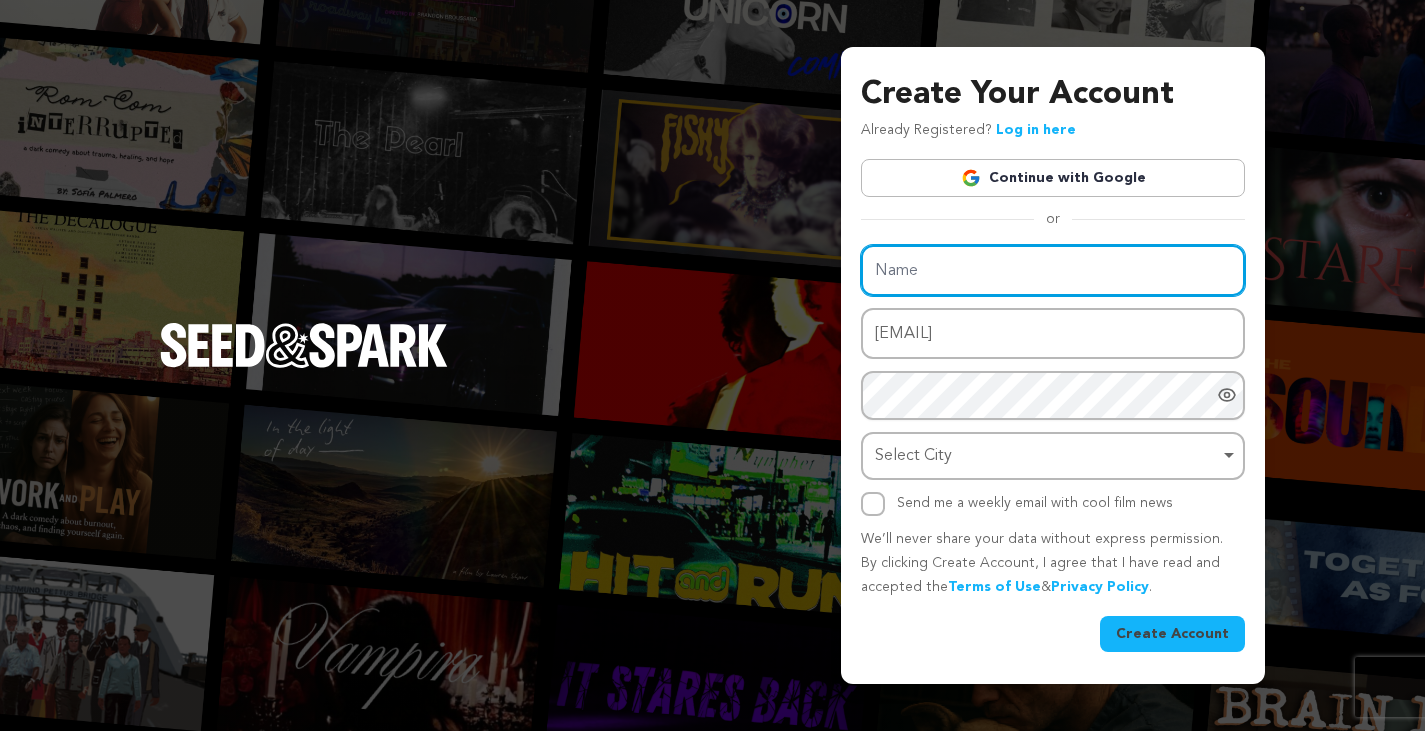 click on "Name
Email address
whatevaparodies@yahoo.com
Password
Password must have at least 8 characters.
Password must have at least one uppercase and one lowercase letter.
Password must have at least one special character.
Password must have at least one number.
Select City  Select City Remove item  Select City
Send me a weekly email with cool film news" at bounding box center (1053, 380) 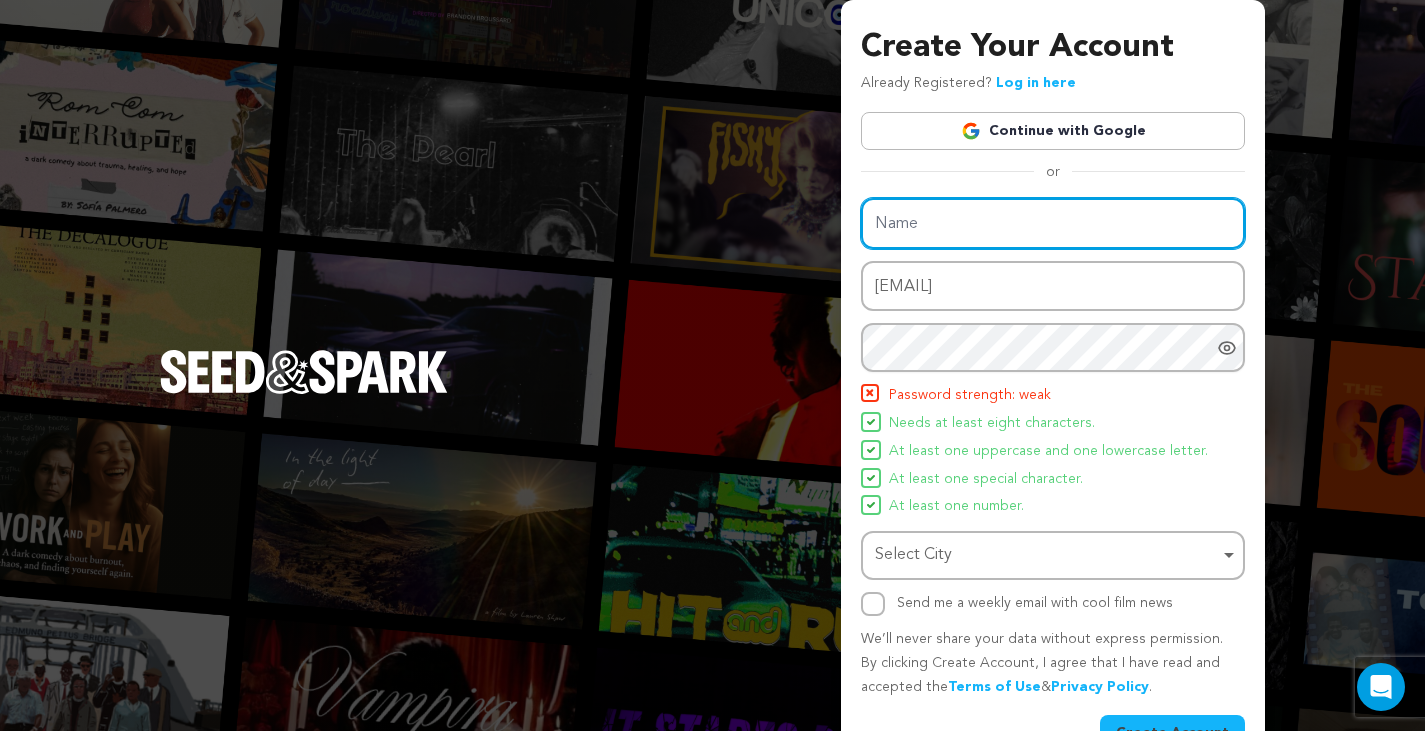 click on "Name" at bounding box center (1053, 223) 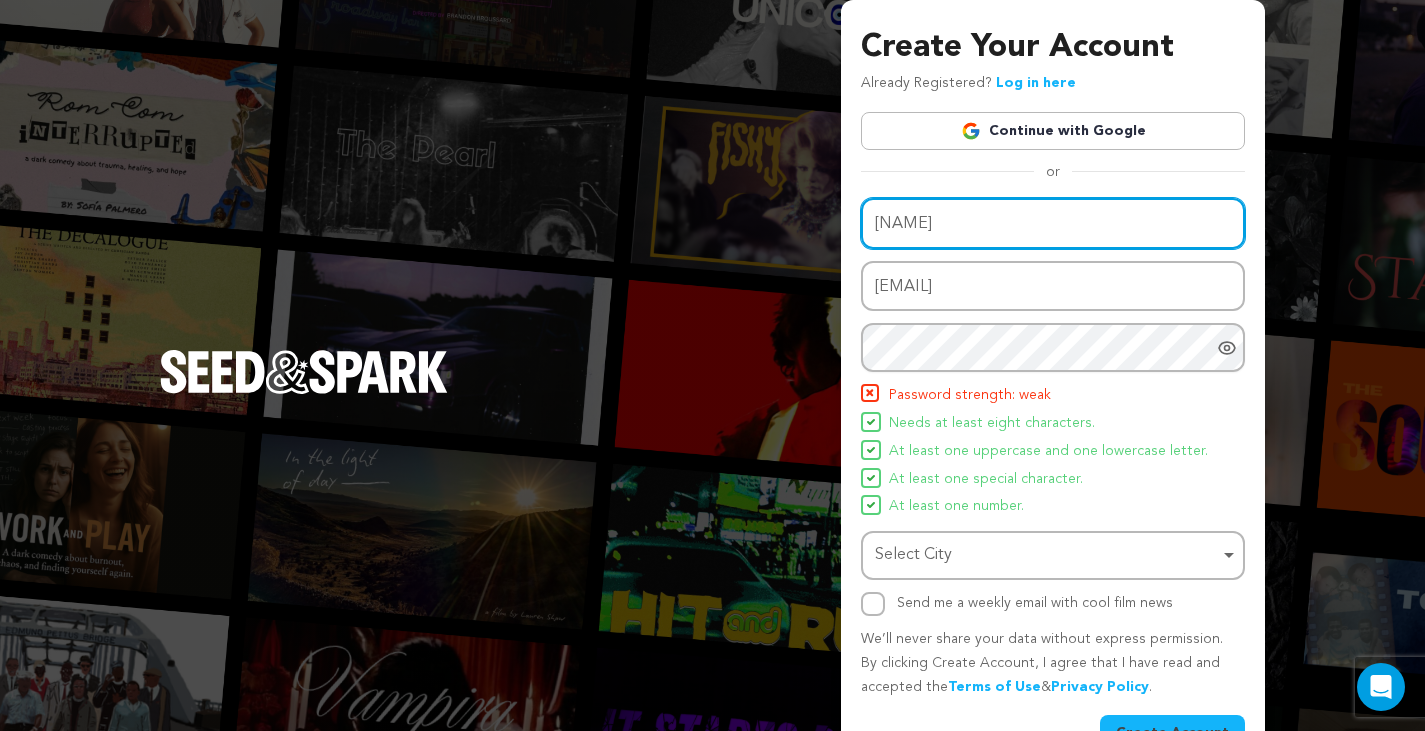 type on "Harley" 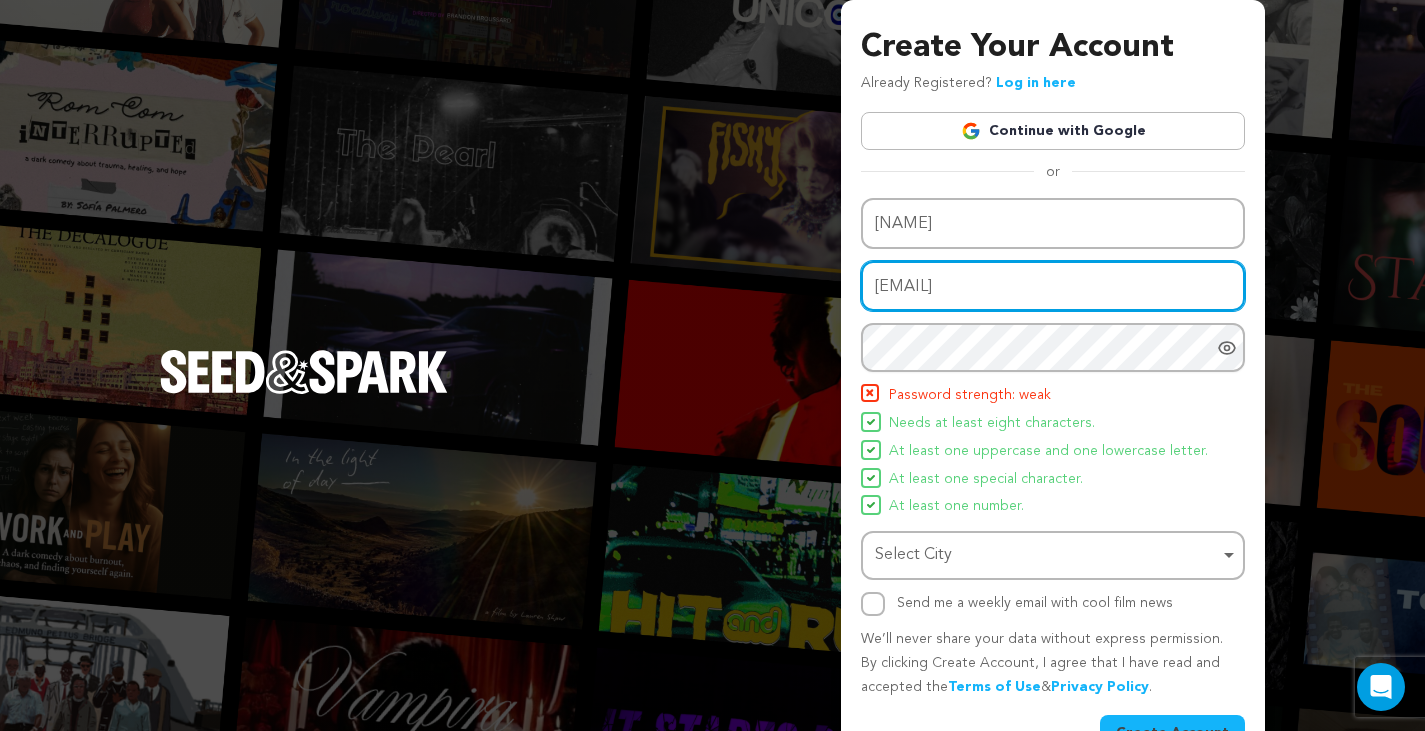 drag, startPoint x: 1101, startPoint y: 287, endPoint x: 879, endPoint y: 269, distance: 222.72853 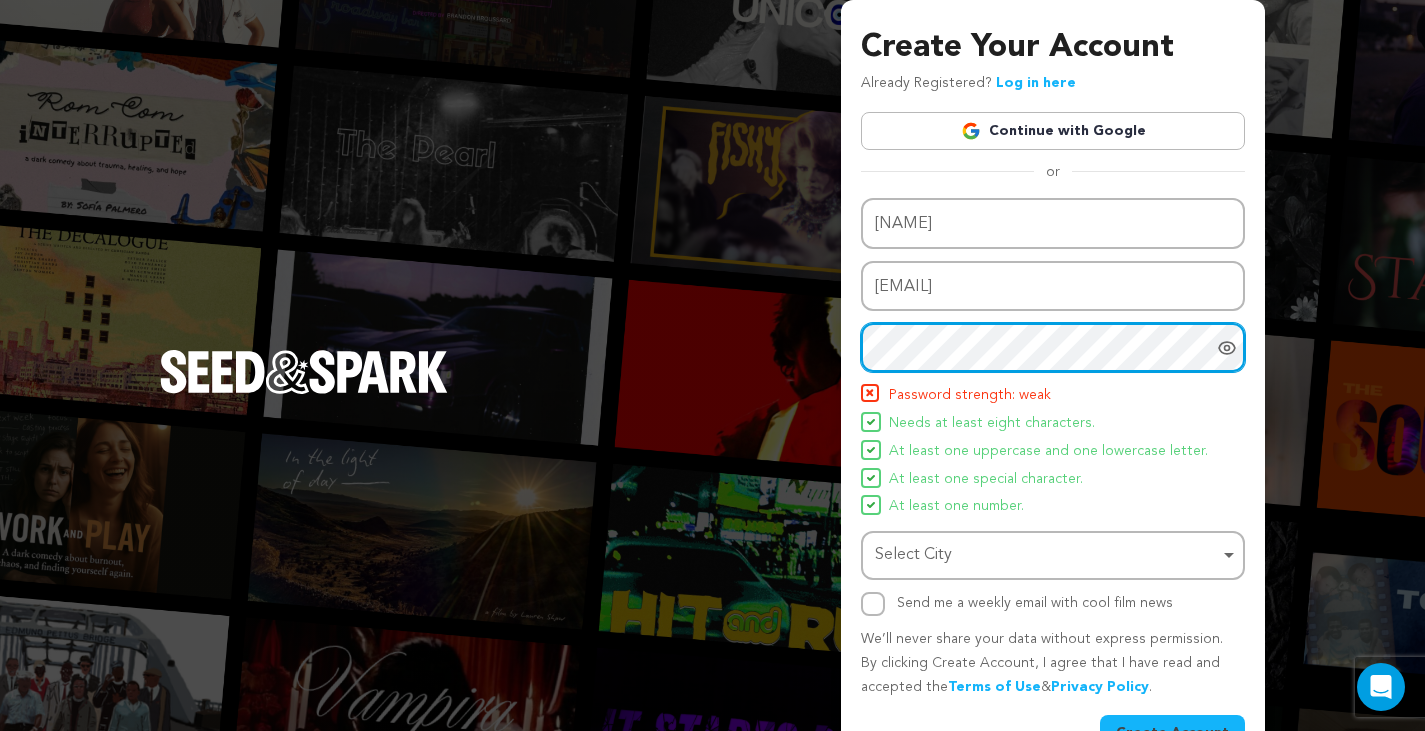 click on "Create Your Account
Already Registered?
Log in here
Continue with Google
or
eyJpdiI6IjRVcysvYURIRGxVV0k4VG1BV1Yza1E9PSIsInZhbHVlIjoiYnJLUTA4cEQrNlJpdUpvOEkzRVhFQT09IiwibWFjIjoiZTVkNDY4YTYzMjlmNDBkZDM3MTMzYTBmNzI1ZWI1MWVjNjdhZjJlYzcwYjhkZDNmYmQ4OGJiMmE1MzE2YmIyNyIsInRhZyI6IiJ9" at bounding box center (712, 391) 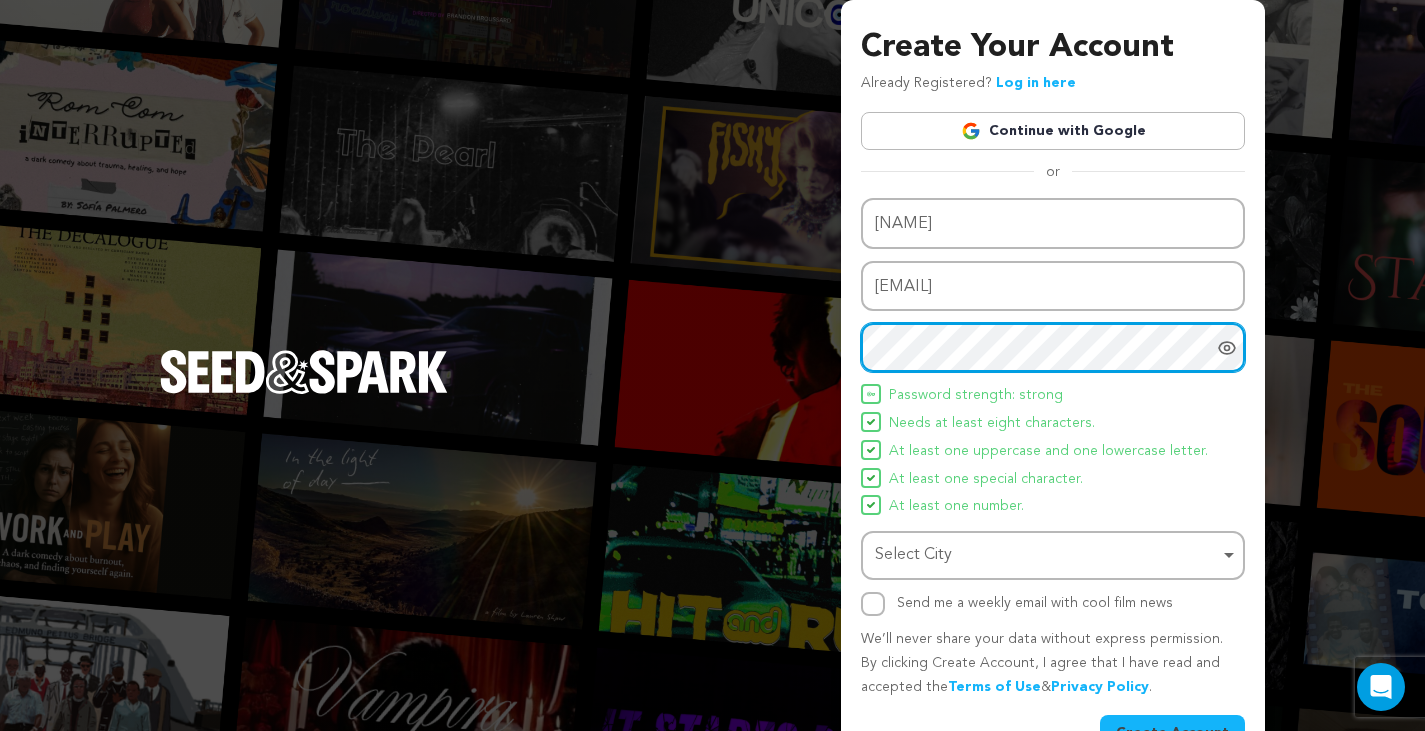 click on "Select City Remove item" at bounding box center (1047, 555) 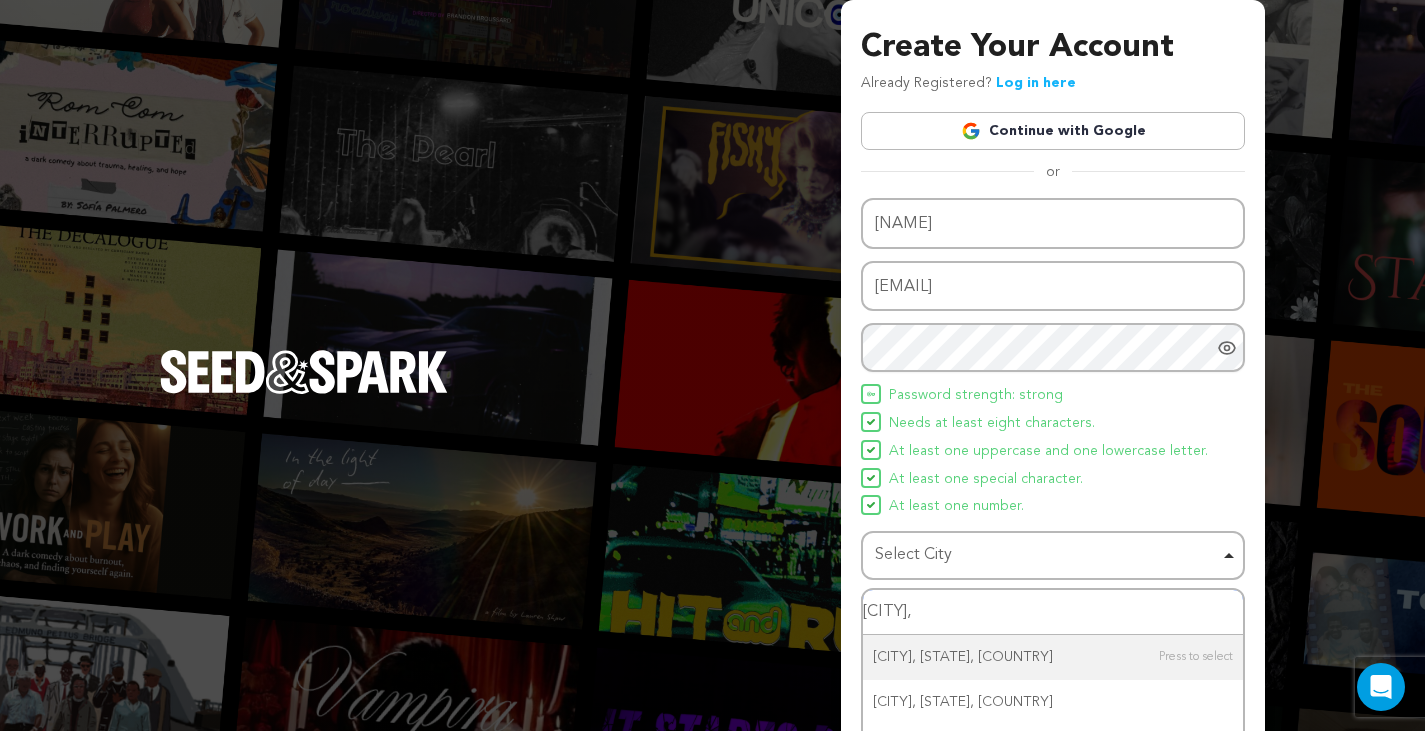 type on "marietta, g" 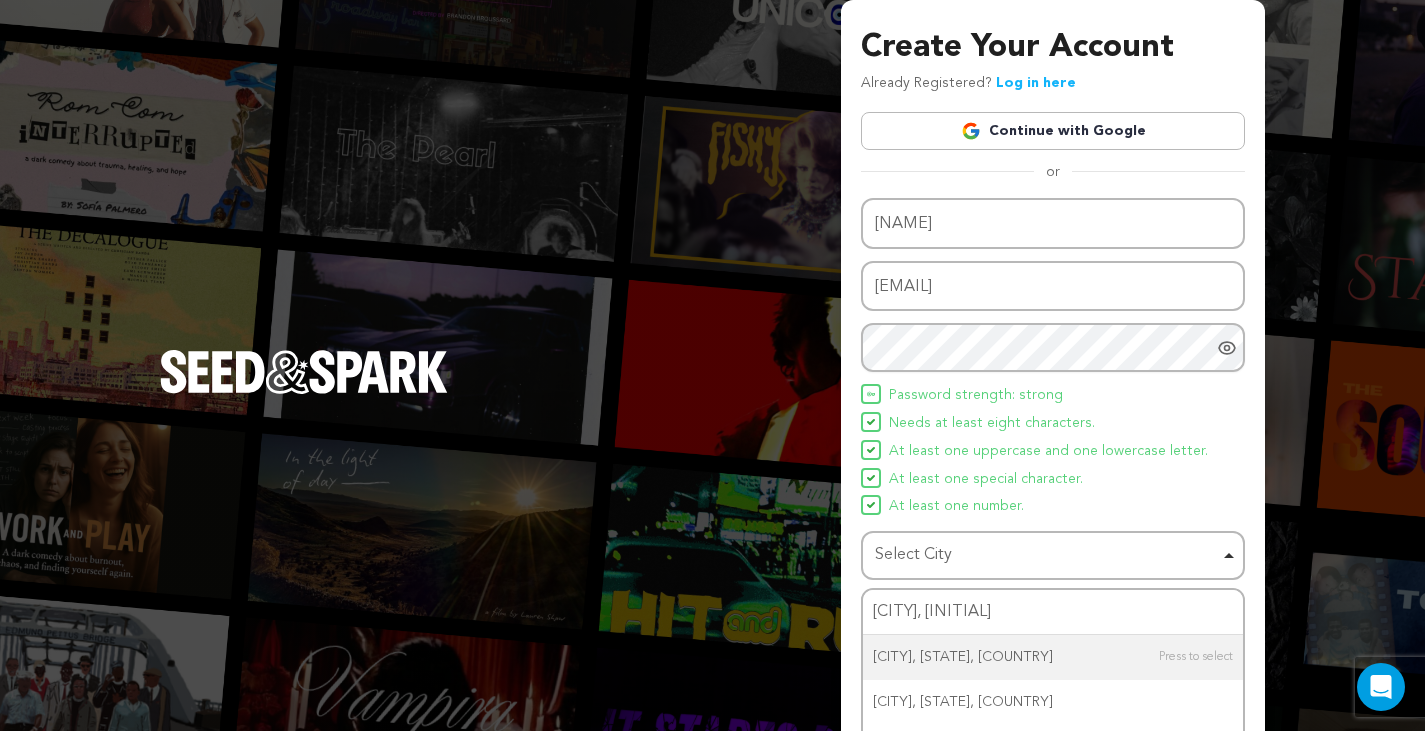type 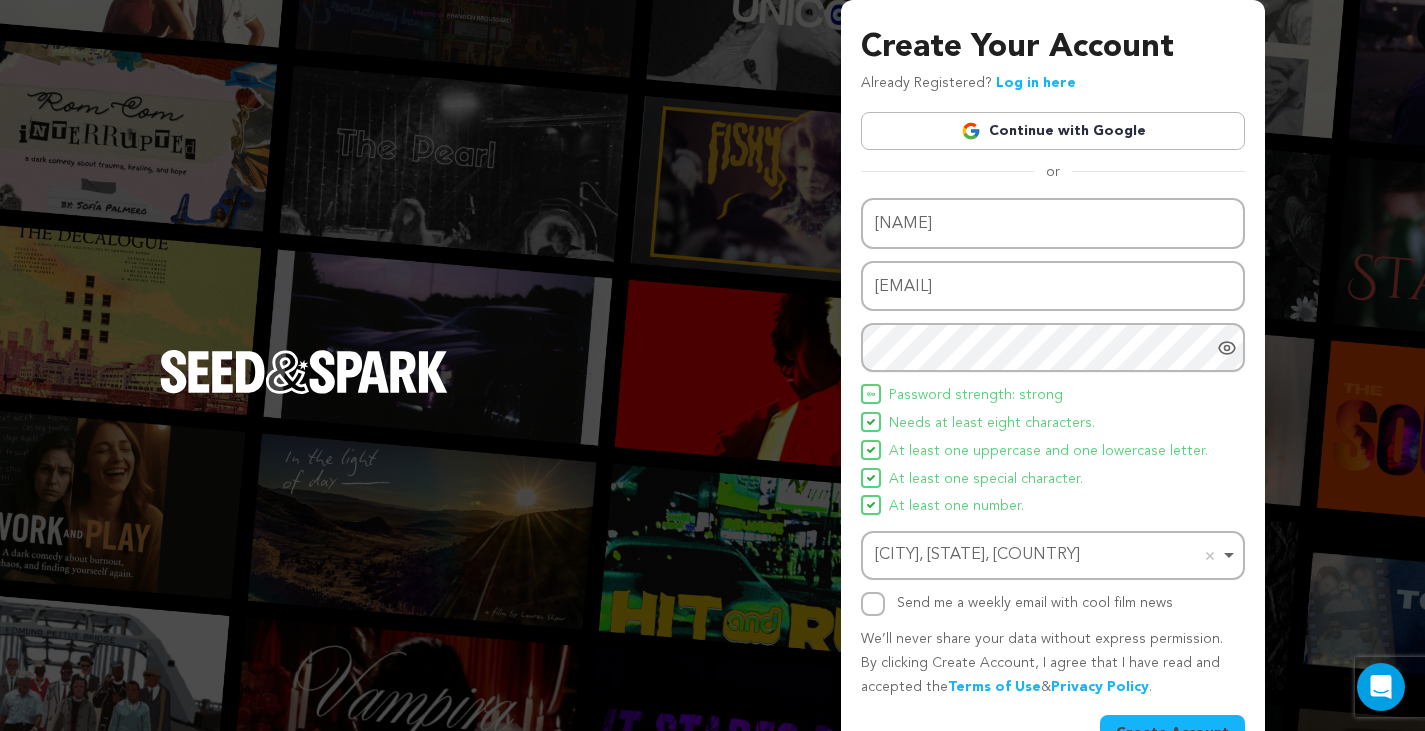 click on "Create Account" at bounding box center (1172, 733) 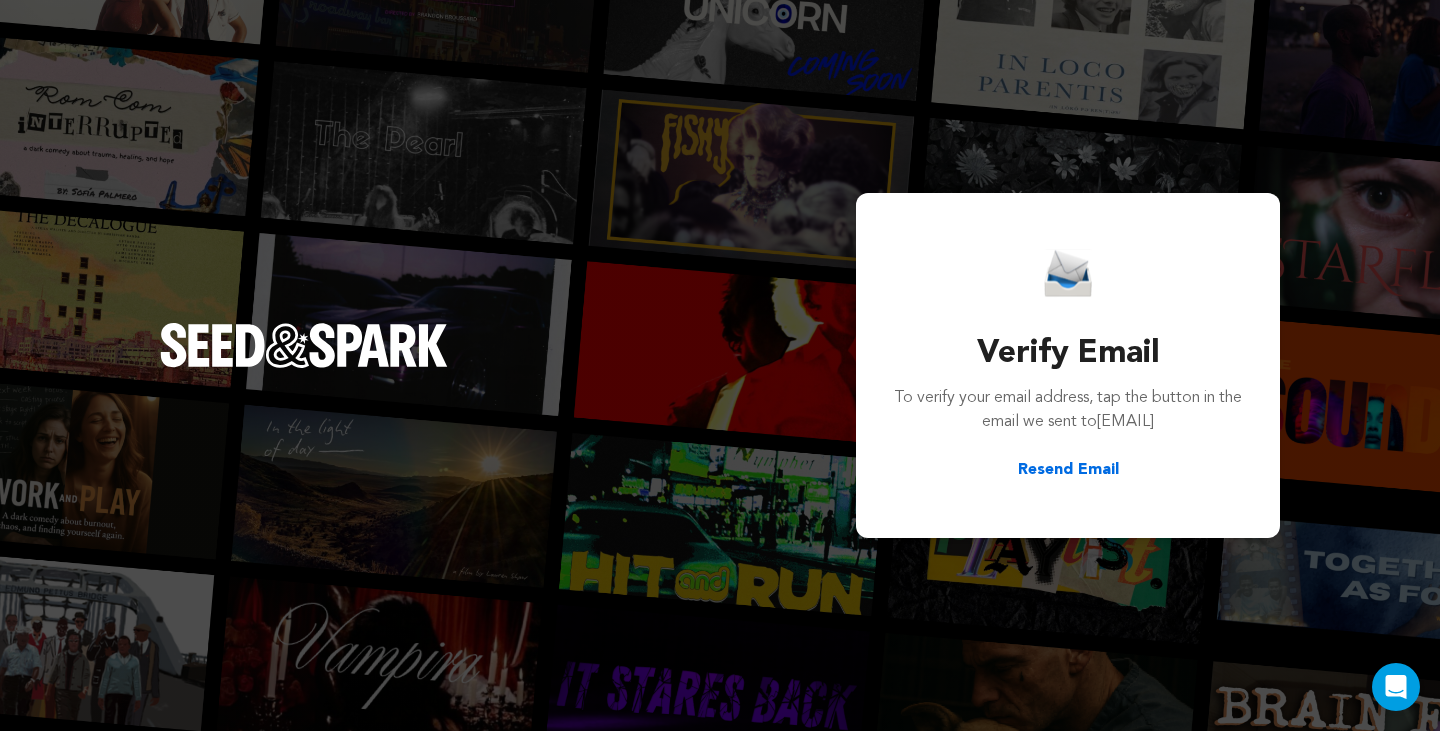 scroll, scrollTop: 0, scrollLeft: 0, axis: both 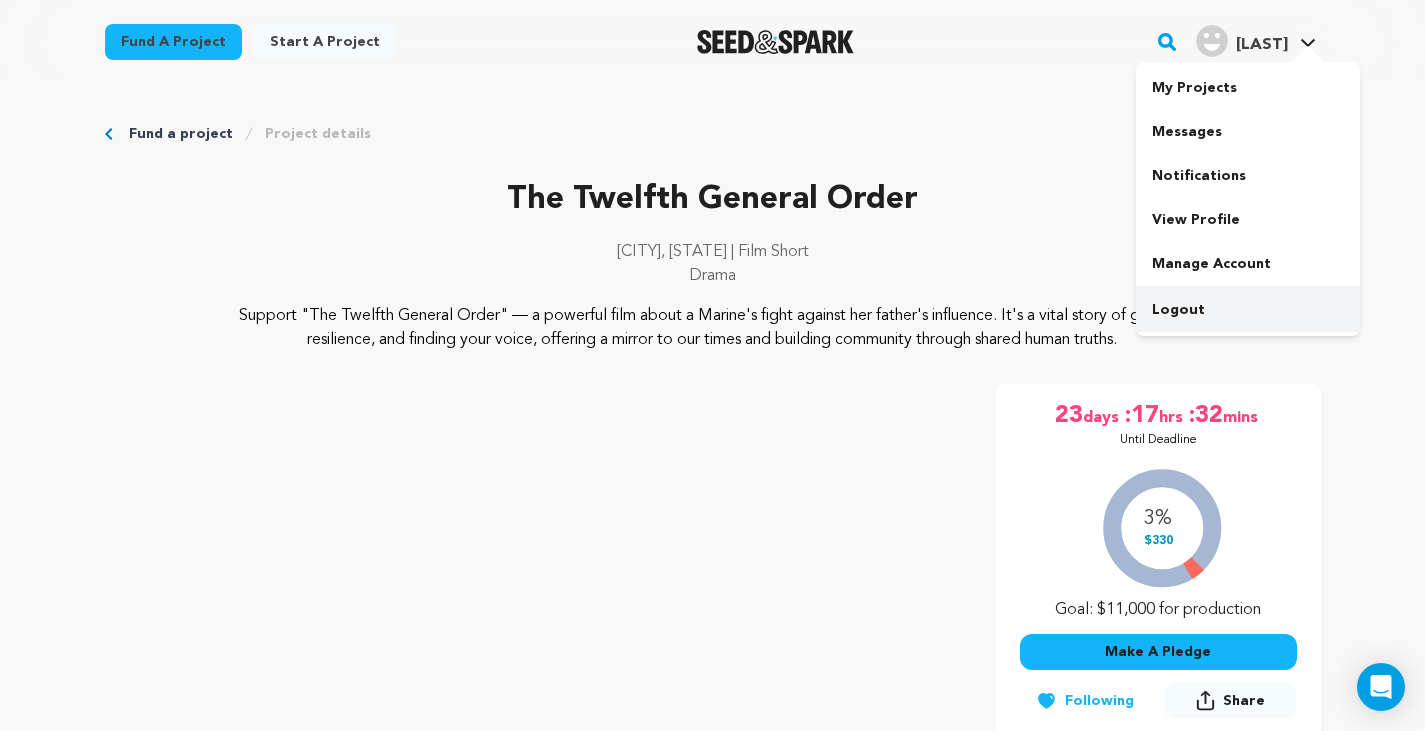click on "Logout" at bounding box center (1248, 310) 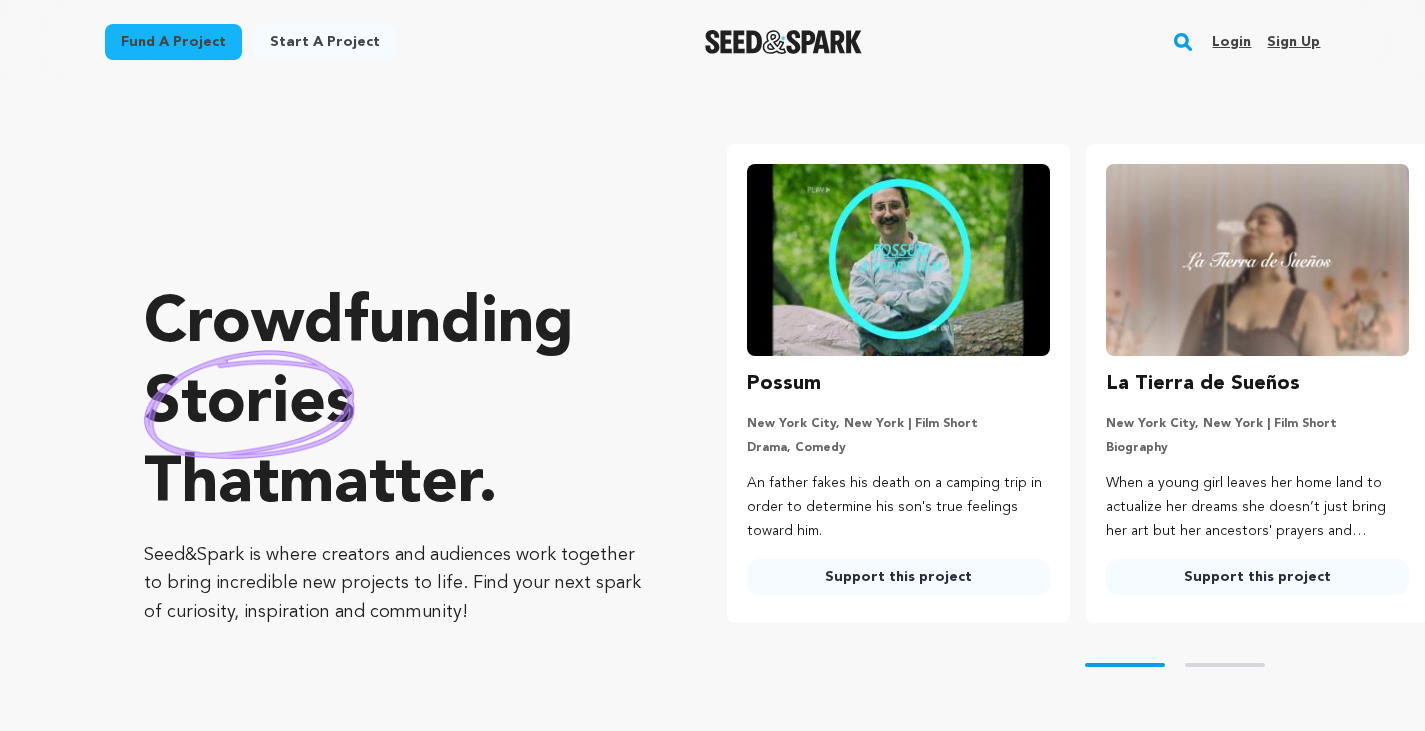 click on "Login" at bounding box center [1231, 42] 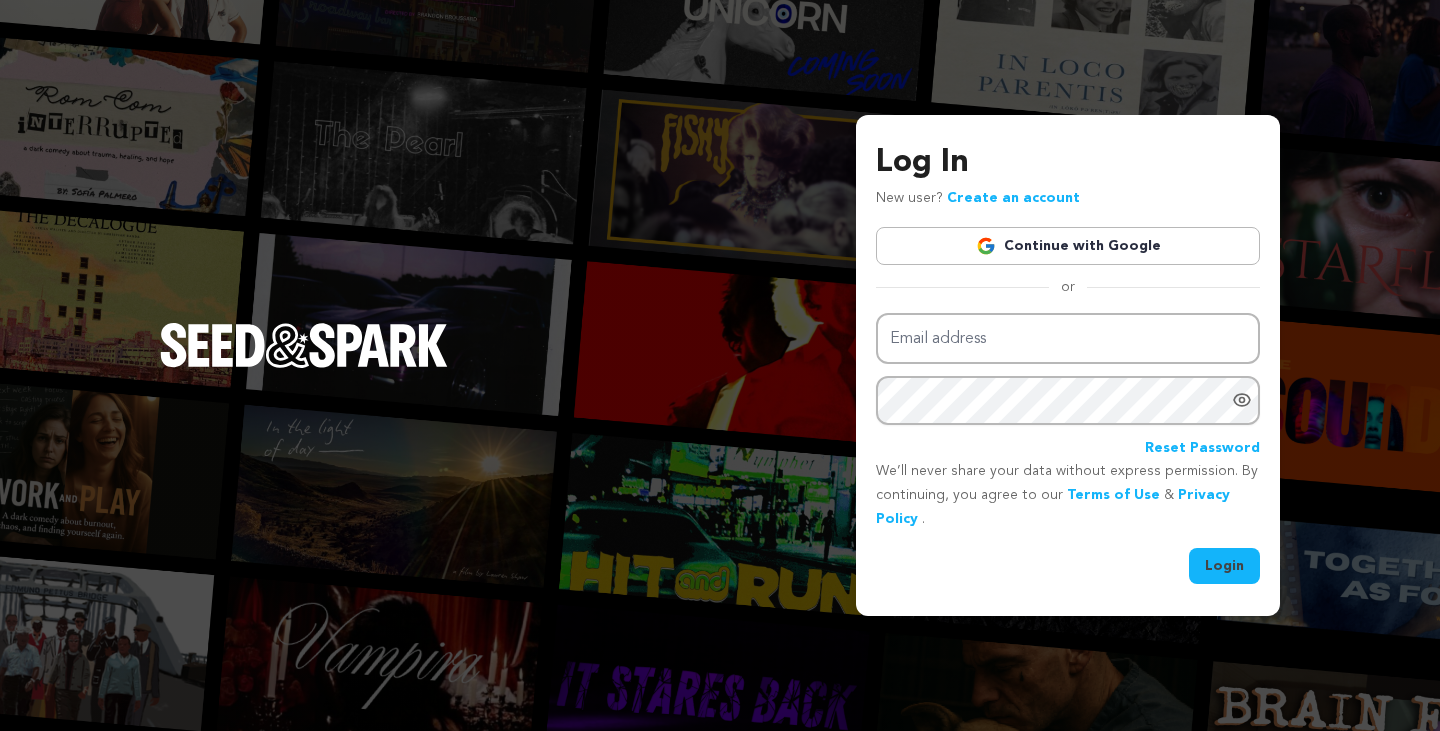 scroll, scrollTop: 0, scrollLeft: 0, axis: both 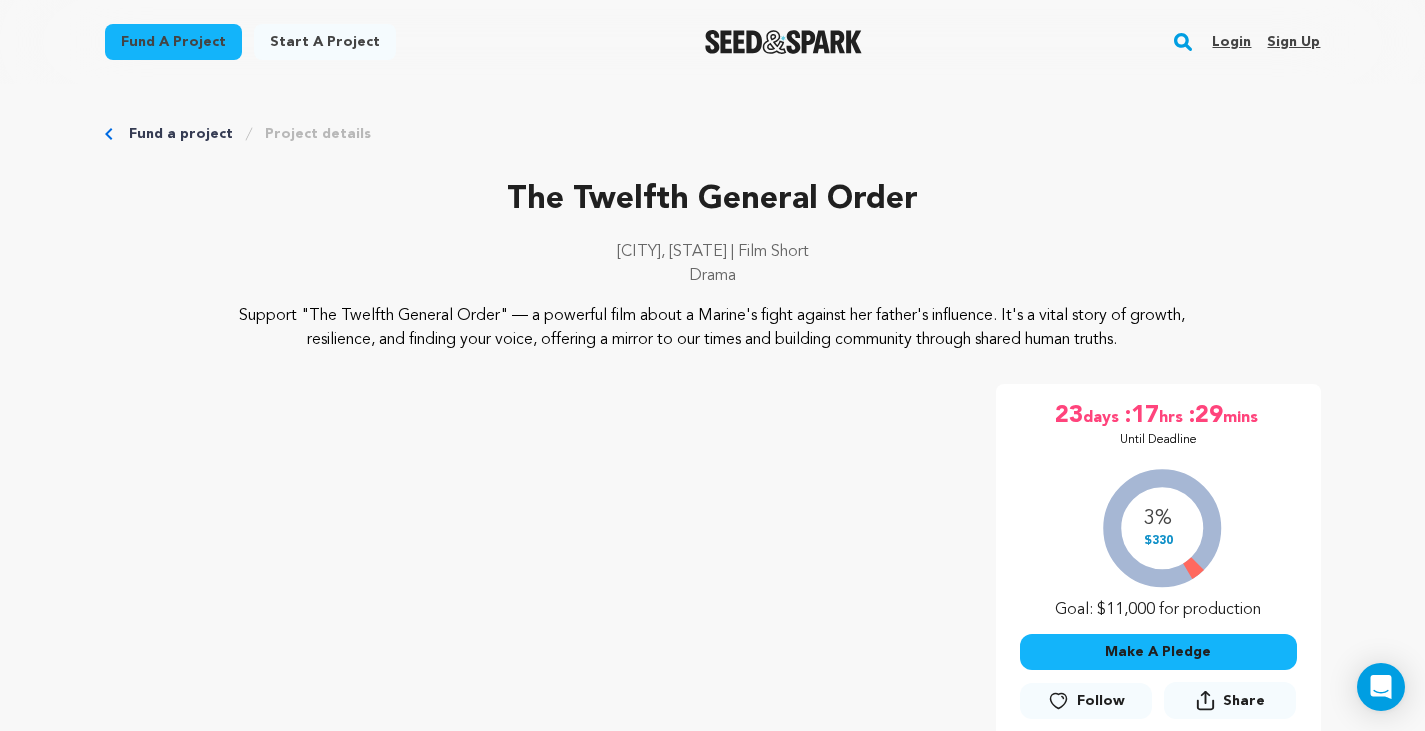 click on "Follow" at bounding box center (1101, 701) 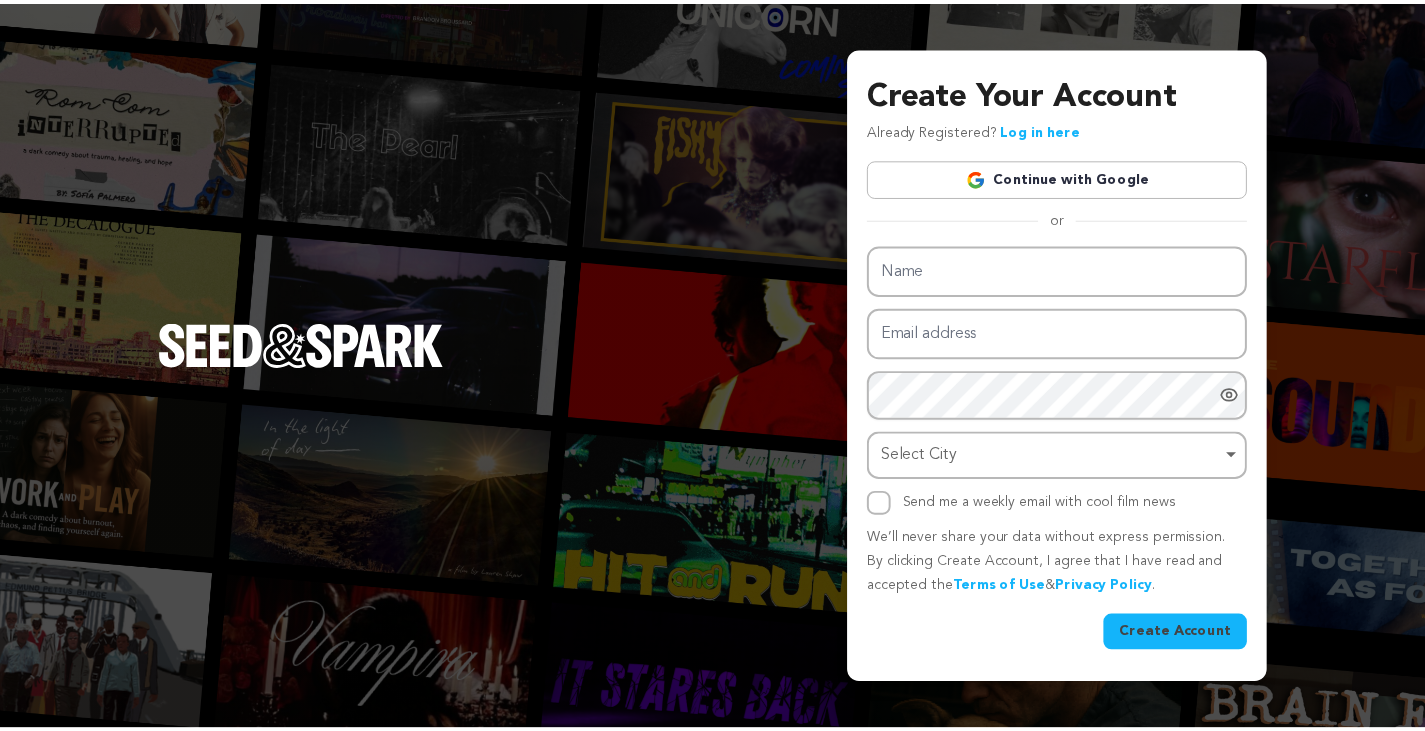 scroll, scrollTop: 0, scrollLeft: 0, axis: both 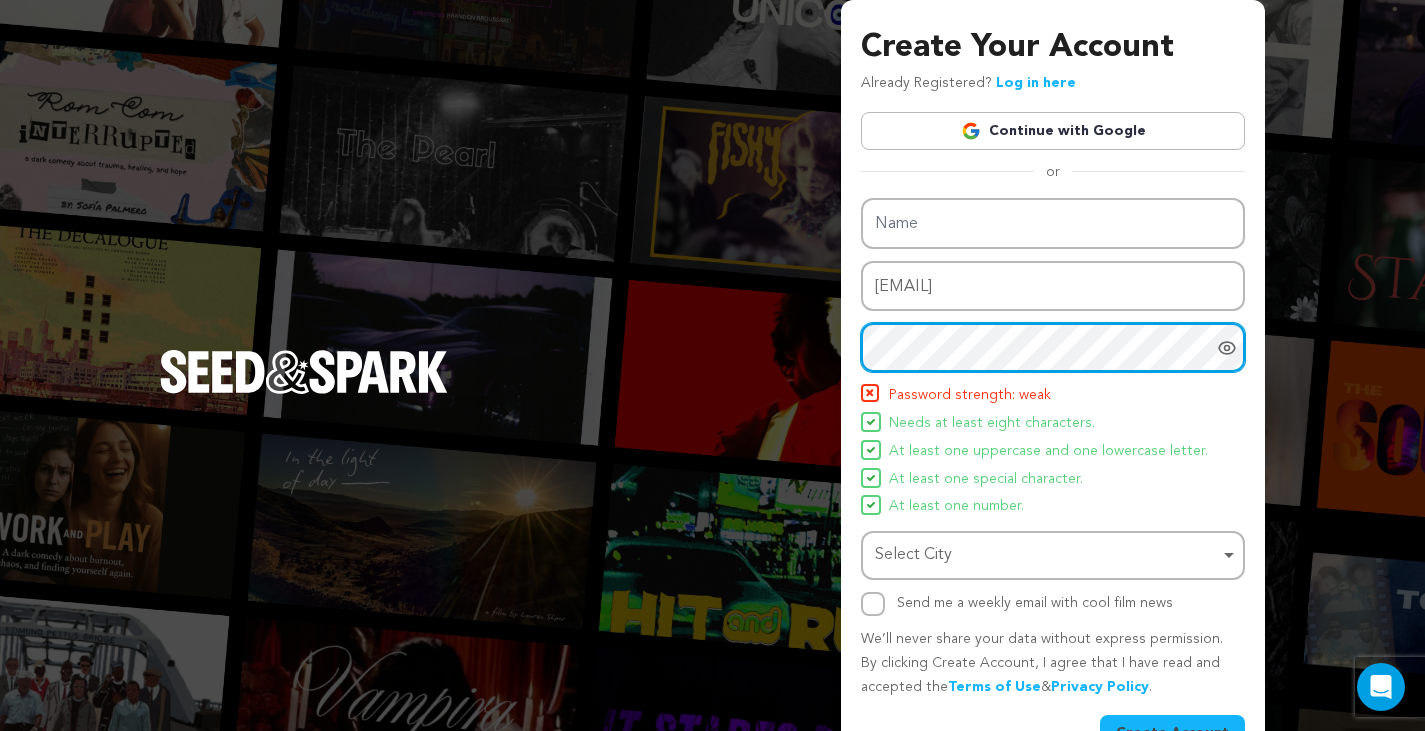 drag, startPoint x: 948, startPoint y: 331, endPoint x: 802, endPoint y: 327, distance: 146.05478 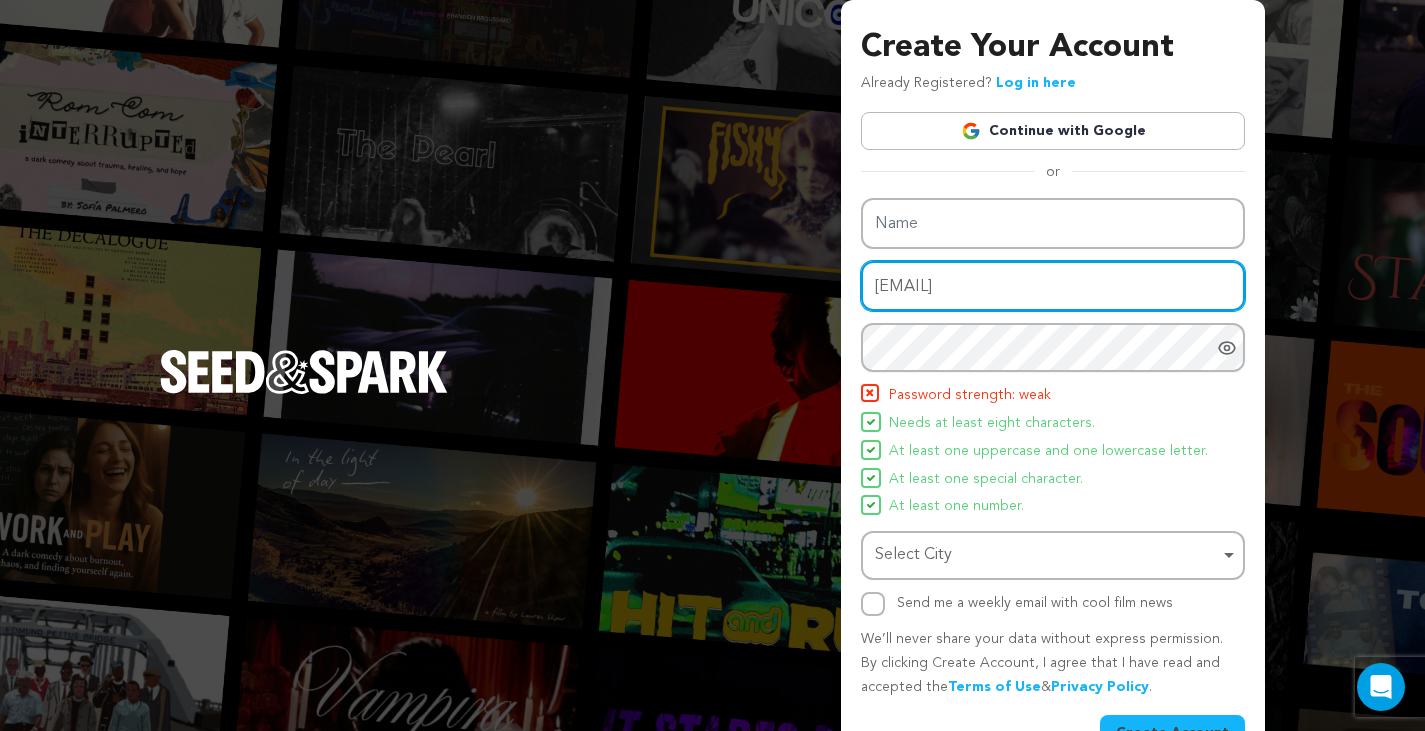 drag, startPoint x: 947, startPoint y: 285, endPoint x: 761, endPoint y: 272, distance: 186.45375 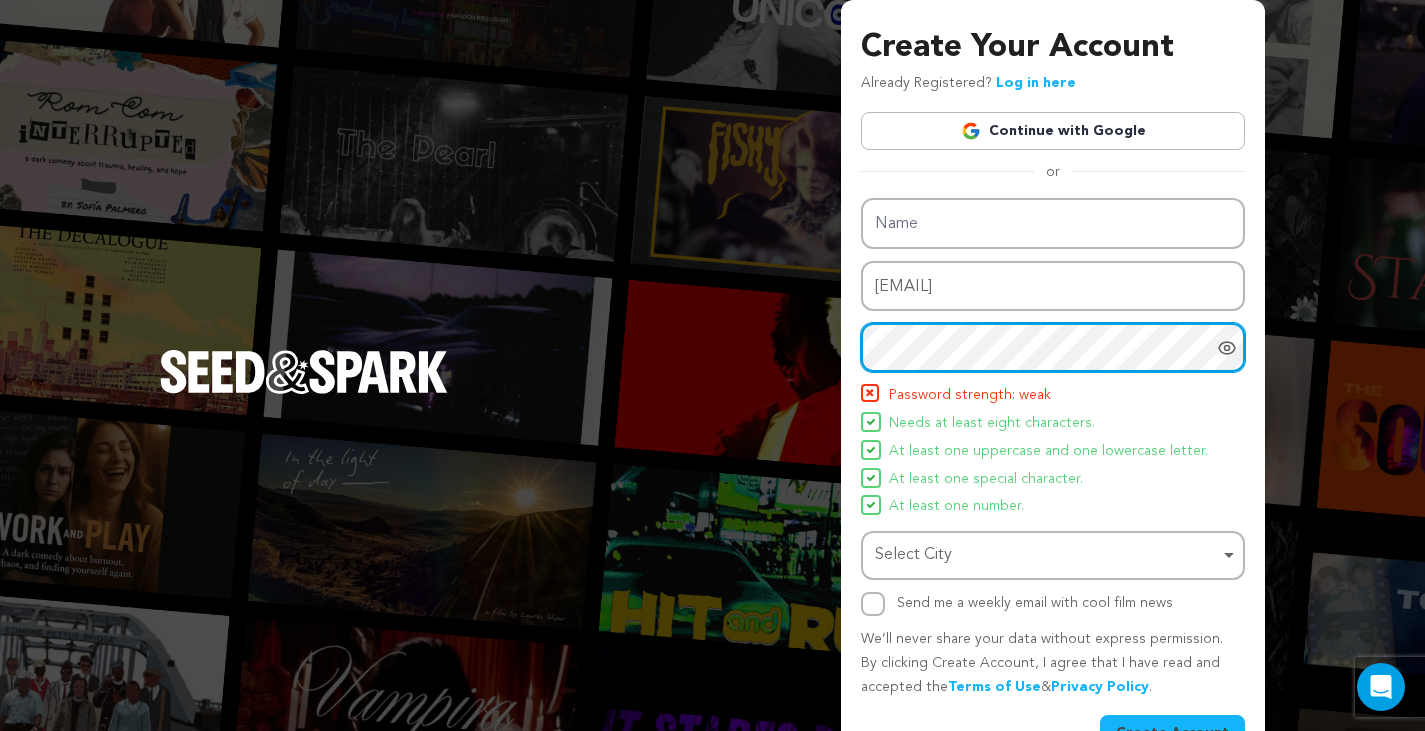 click on "Create Your Account
Already Registered?
Log in here
Continue with Google
or
eyJpdiI6Im43TUNKZmRCK3JXNmg1UFRPS2VHSFE9PSIsInZhbHVlIjoiRHlEM0ZXYUpBNFo1TFM0L001Y0lHdz09IiwibWFjIjoiYTc3NTkzZWQyMGY2NjRiOTJiMjRmODgyZTY1NTVkYmQ5ZTg5YTE5MjVkYjQzZGM3NTIyMzA2NzhmNWQwNzBkMSIsInRhZyI6IiJ9" at bounding box center (712, 391) 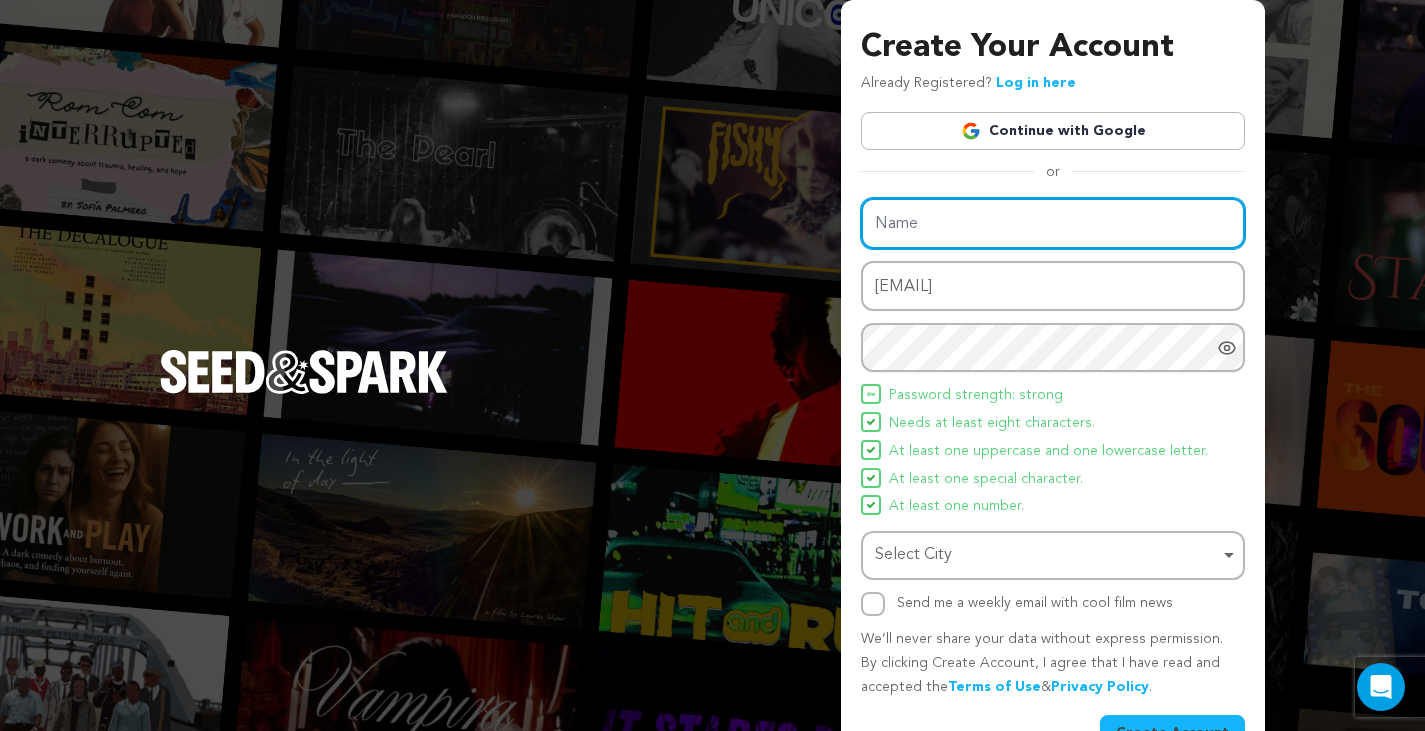 click on "Name" at bounding box center [1053, 223] 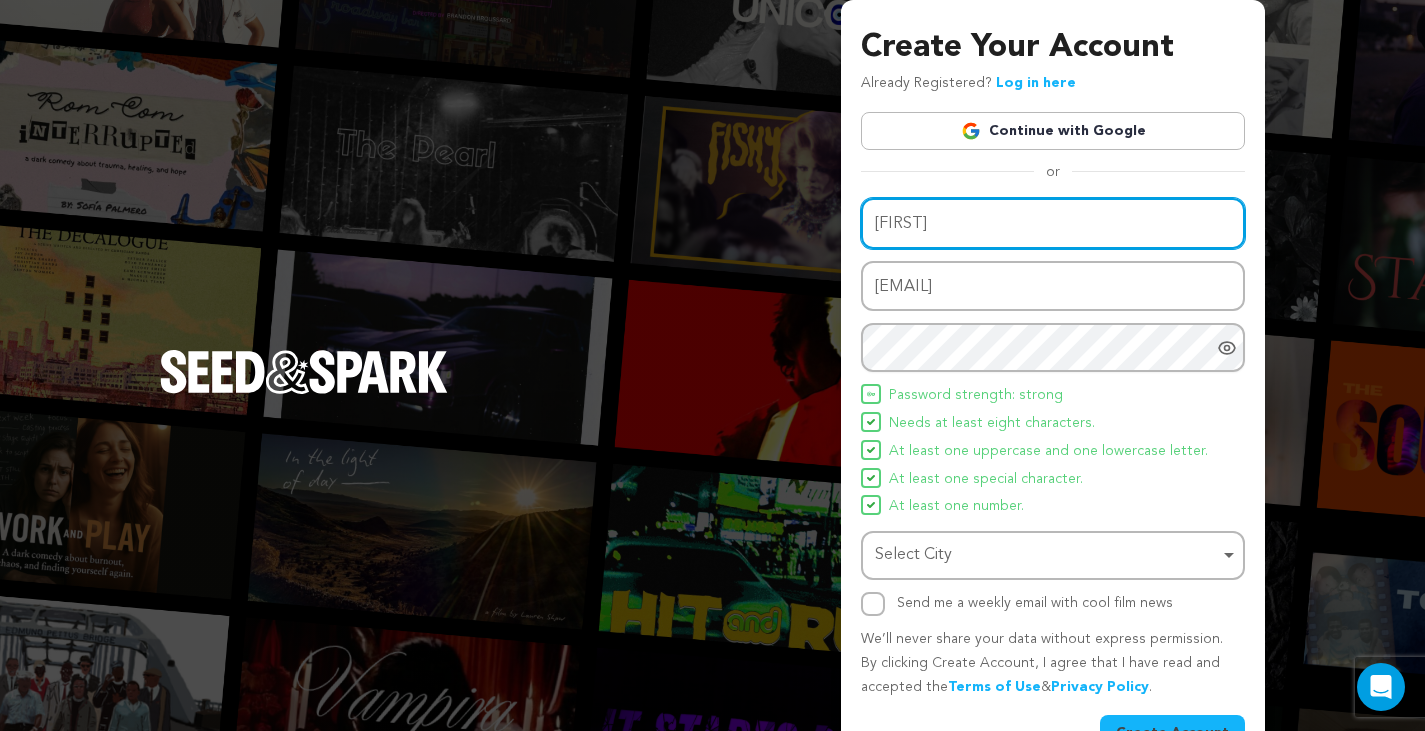 click on "Select City Remove item" at bounding box center [1047, 555] 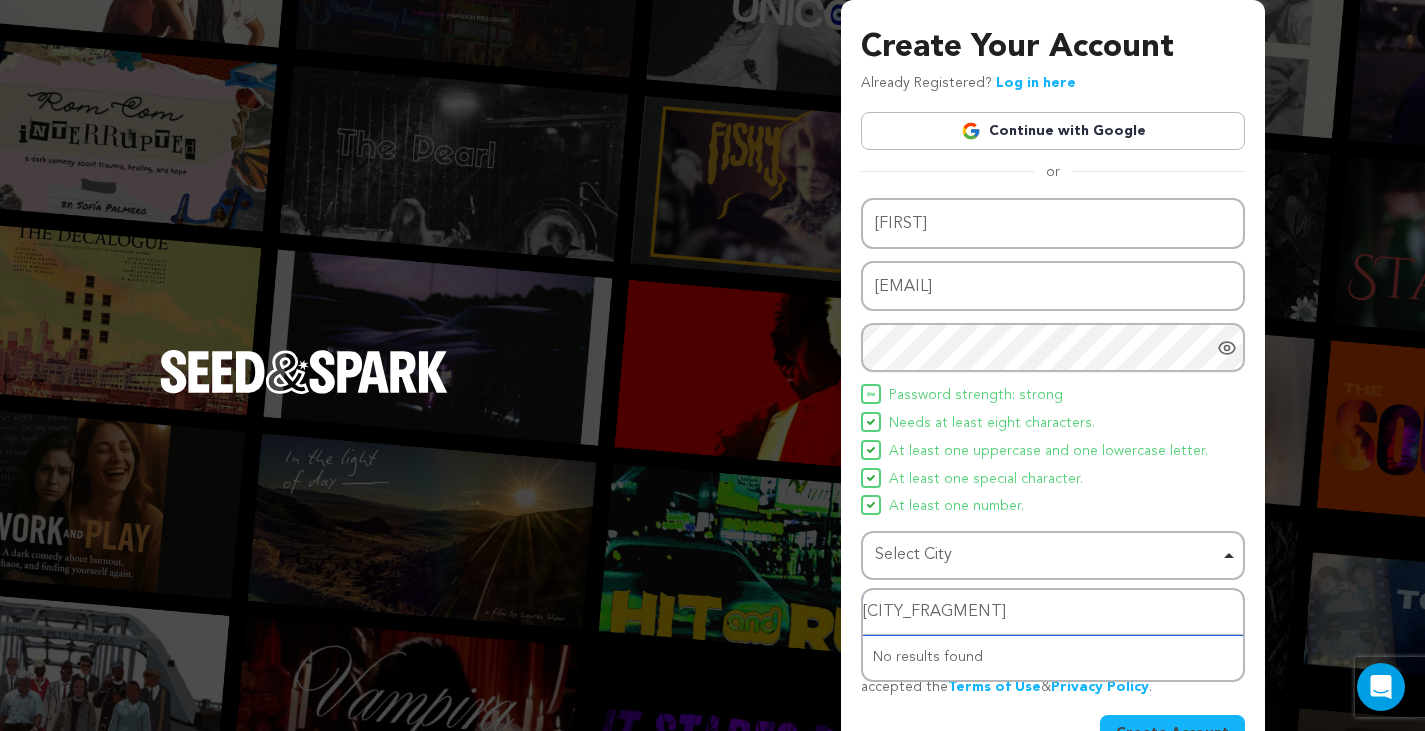 type on "augusta" 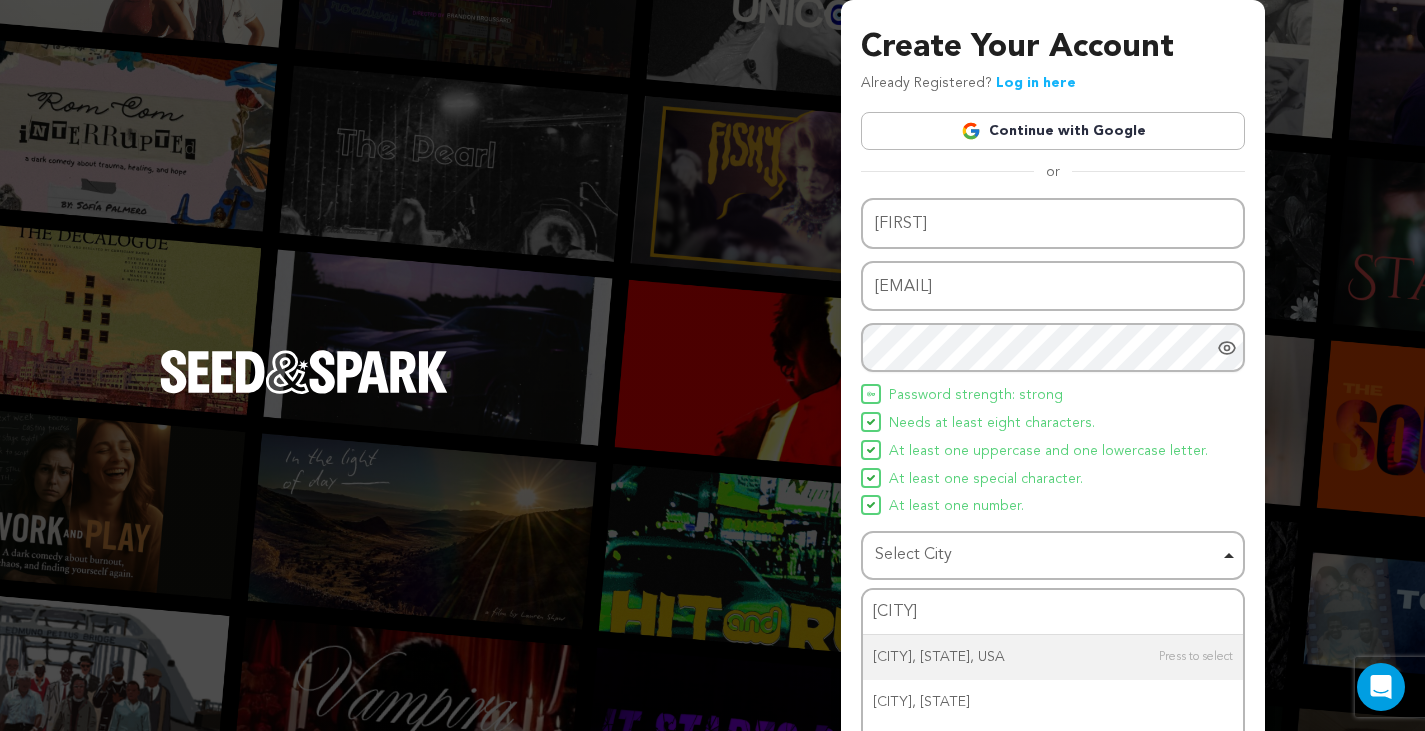 type 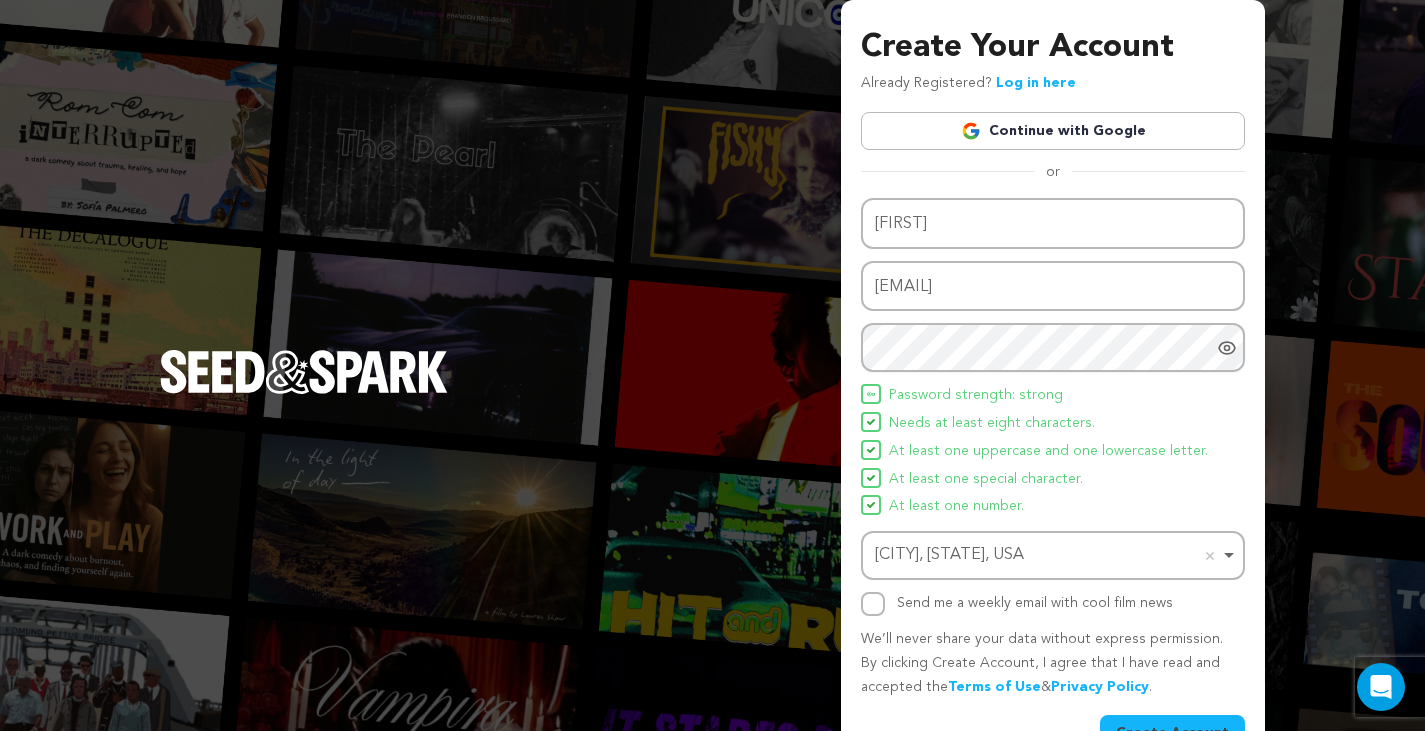 click on "Create Account" at bounding box center (1172, 733) 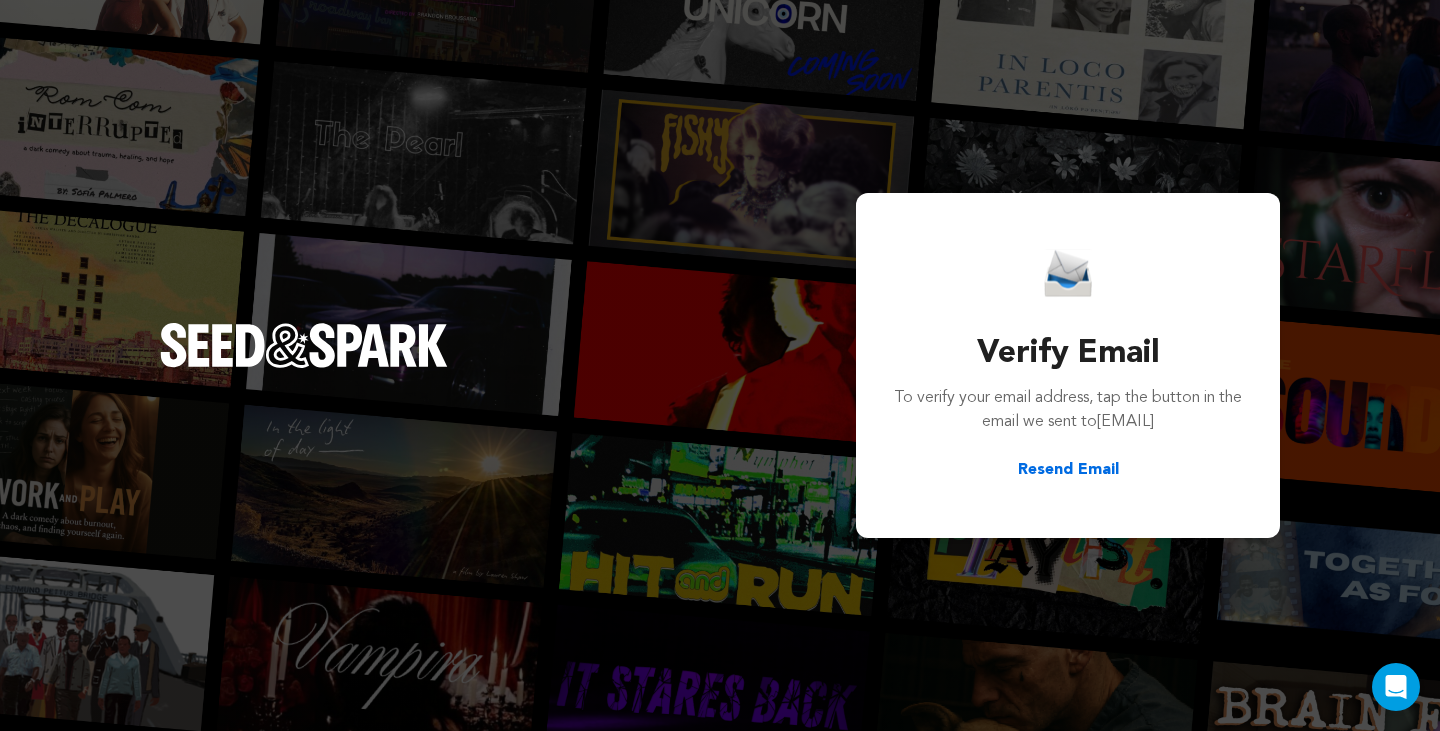 scroll, scrollTop: 0, scrollLeft: 0, axis: both 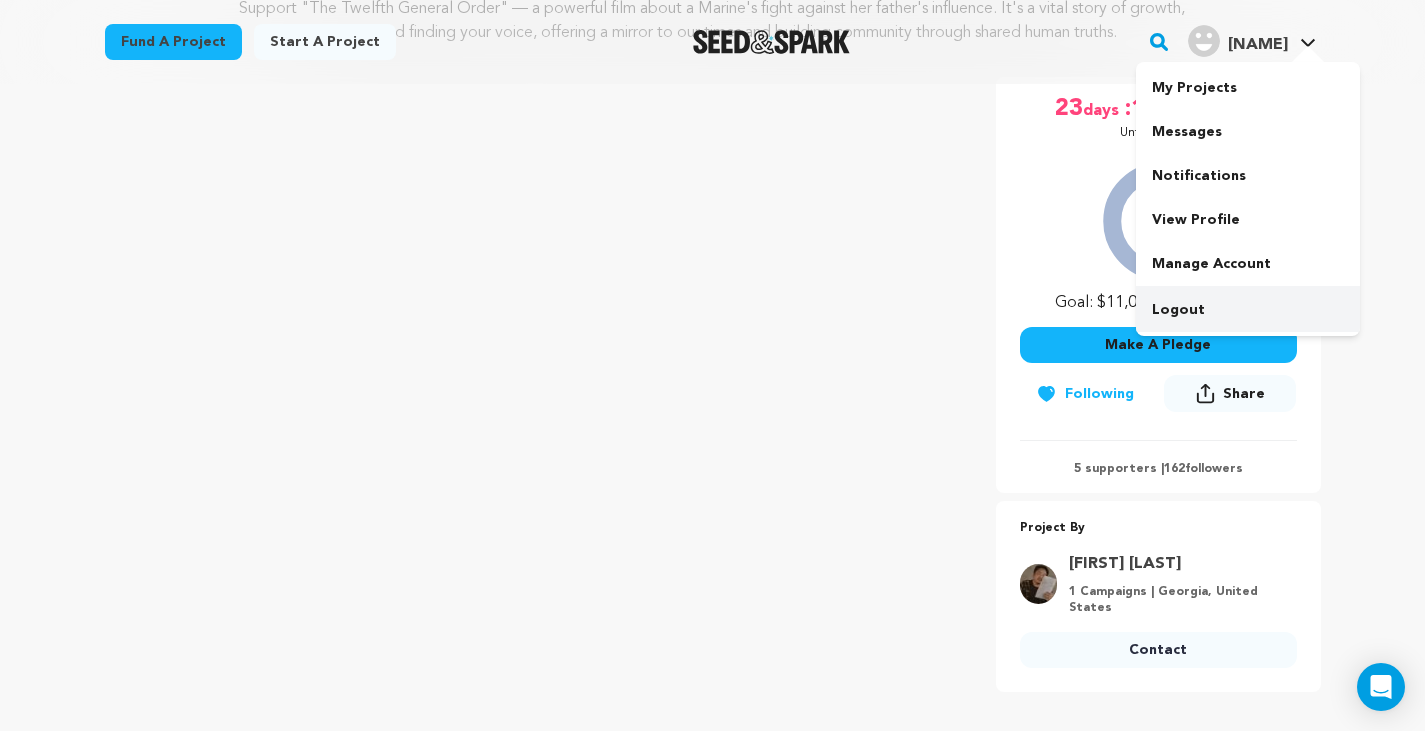 click on "Logout" at bounding box center [1248, 310] 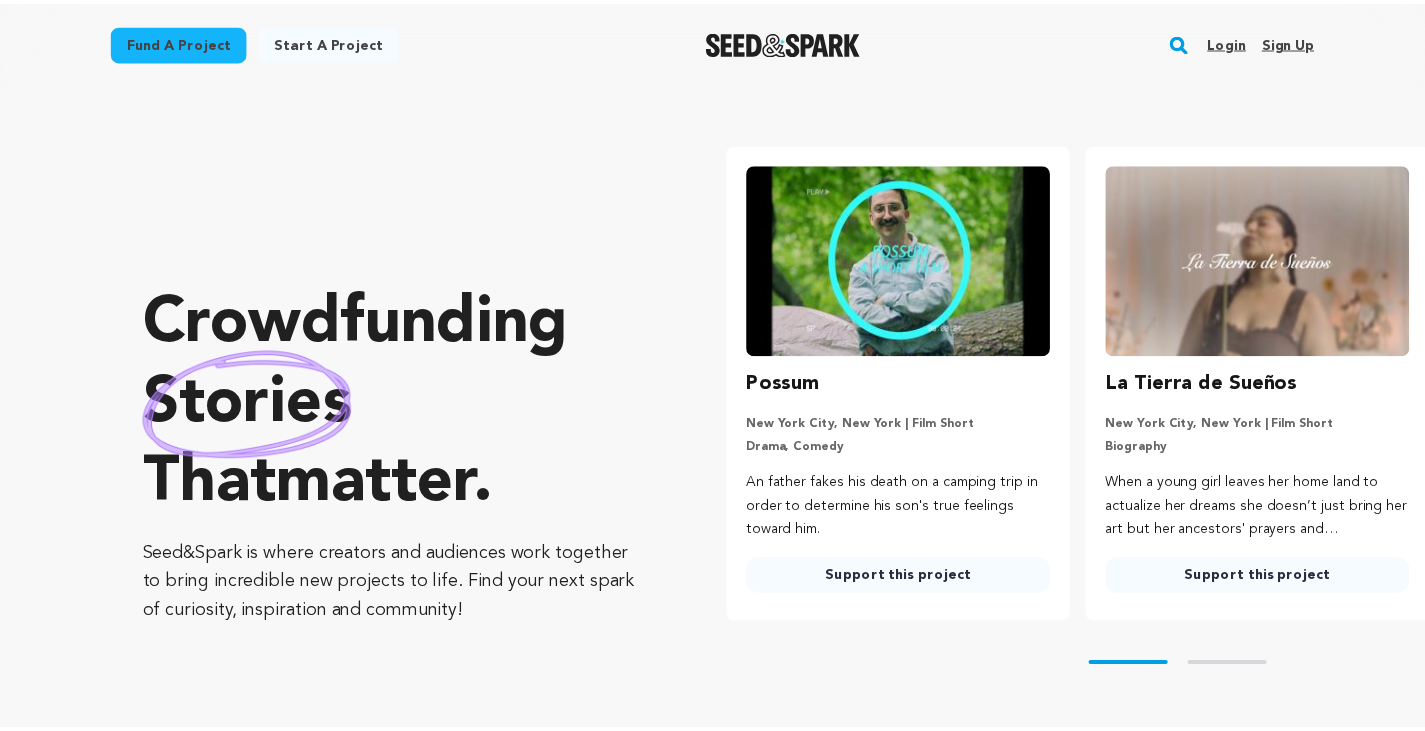 scroll, scrollTop: 0, scrollLeft: 0, axis: both 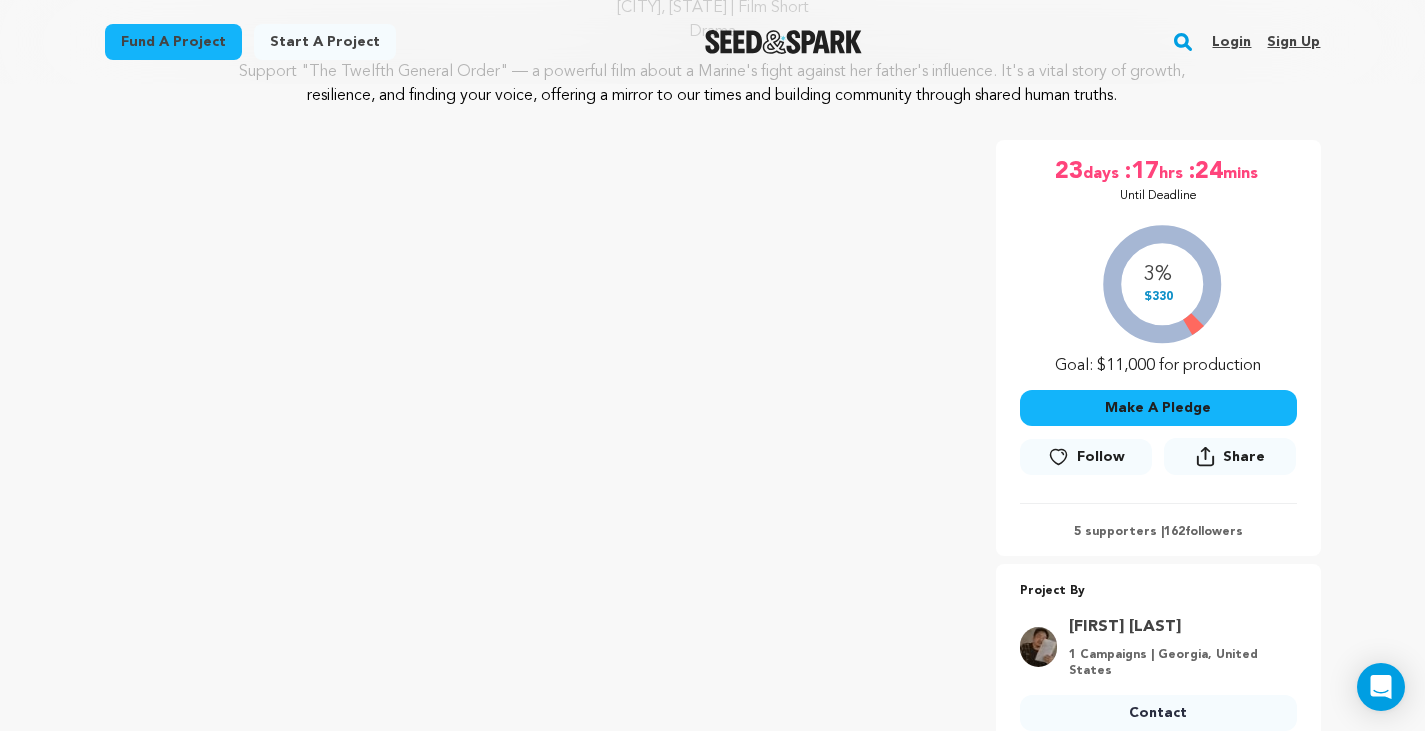 drag, startPoint x: 1434, startPoint y: 68, endPoint x: 1437, endPoint y: 87, distance: 19.235384 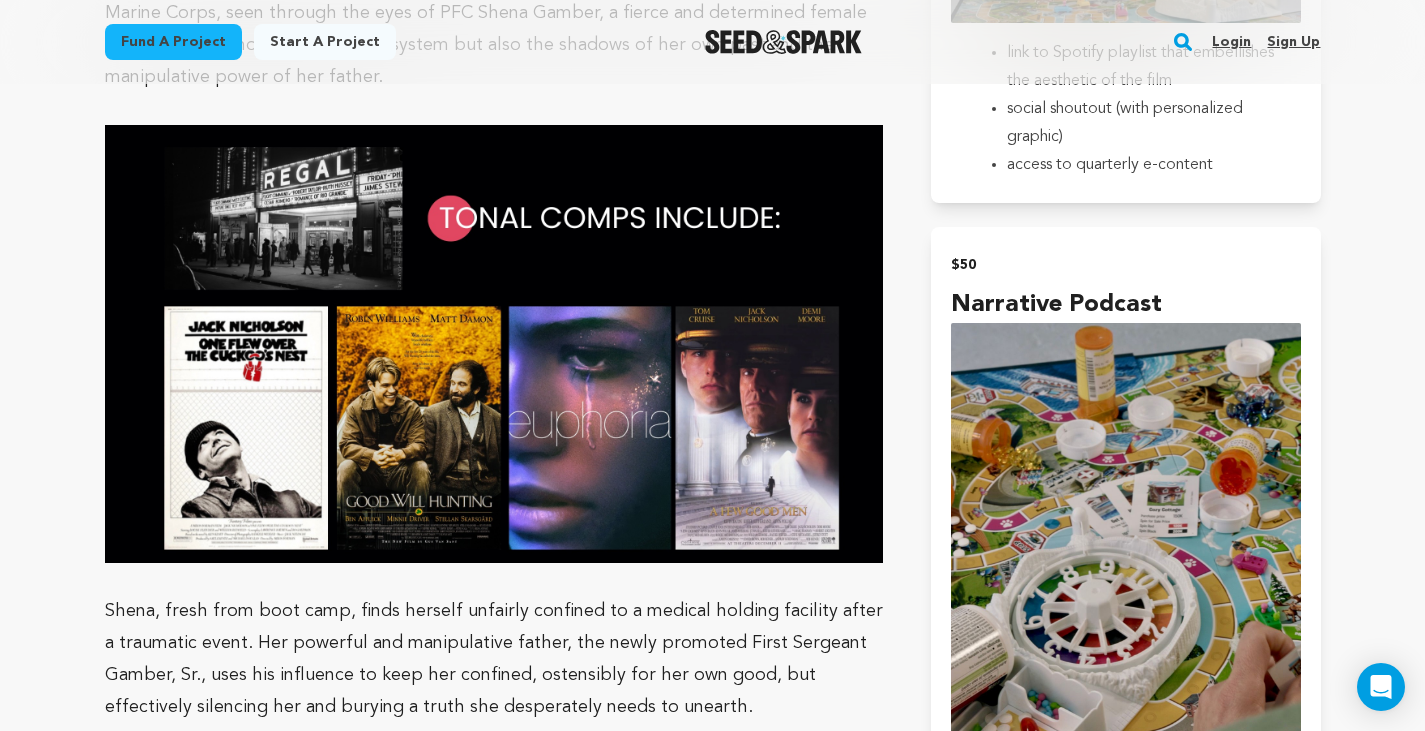 scroll, scrollTop: 0, scrollLeft: 0, axis: both 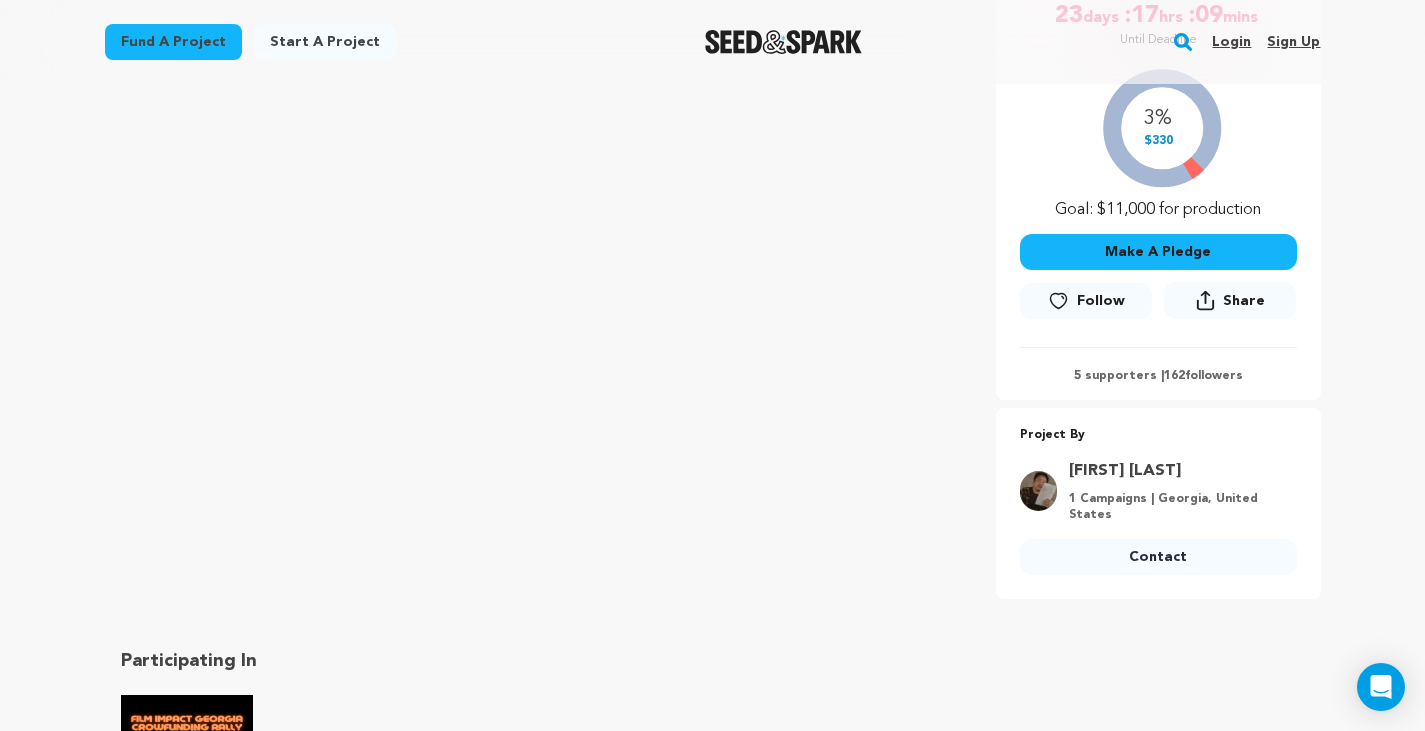 click at bounding box center (187, 761) 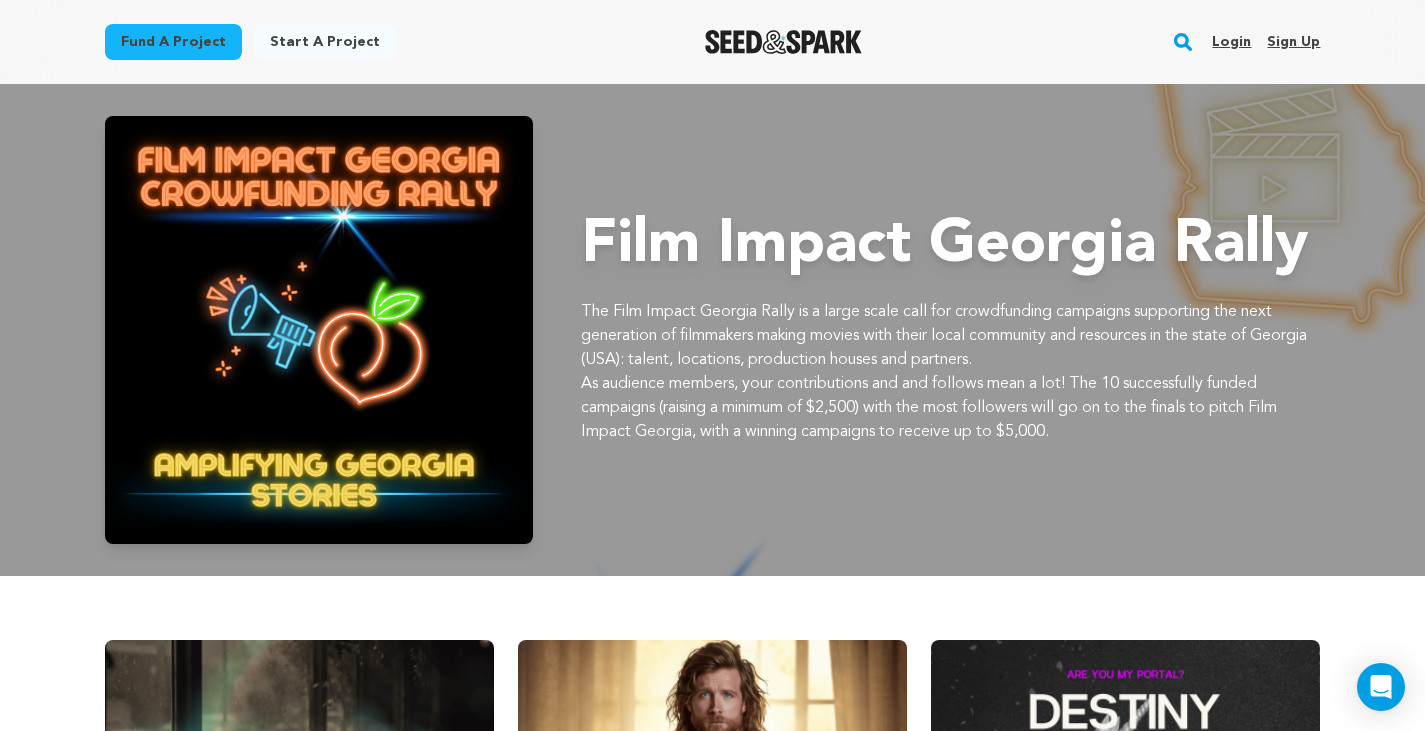 scroll, scrollTop: 0, scrollLeft: 0, axis: both 